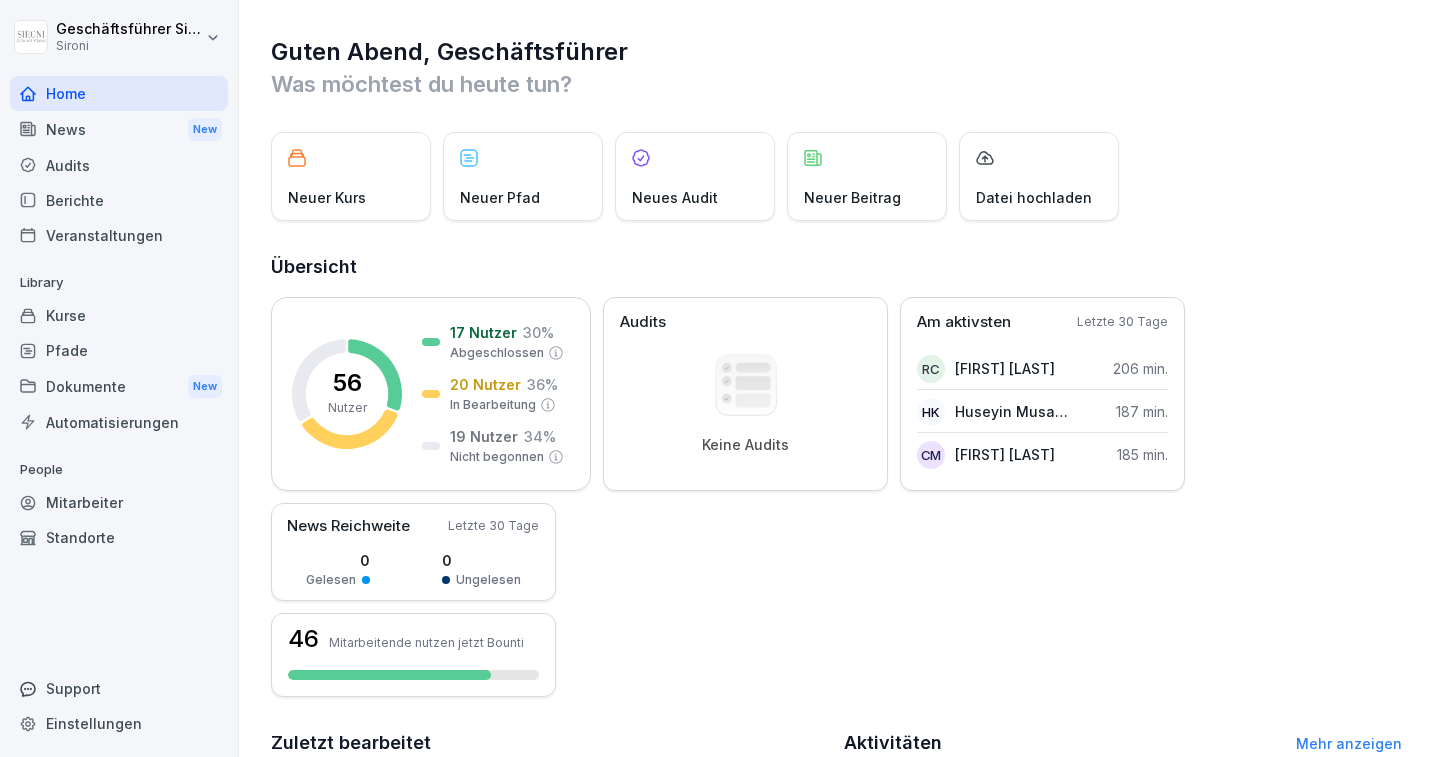 scroll, scrollTop: 0, scrollLeft: 0, axis: both 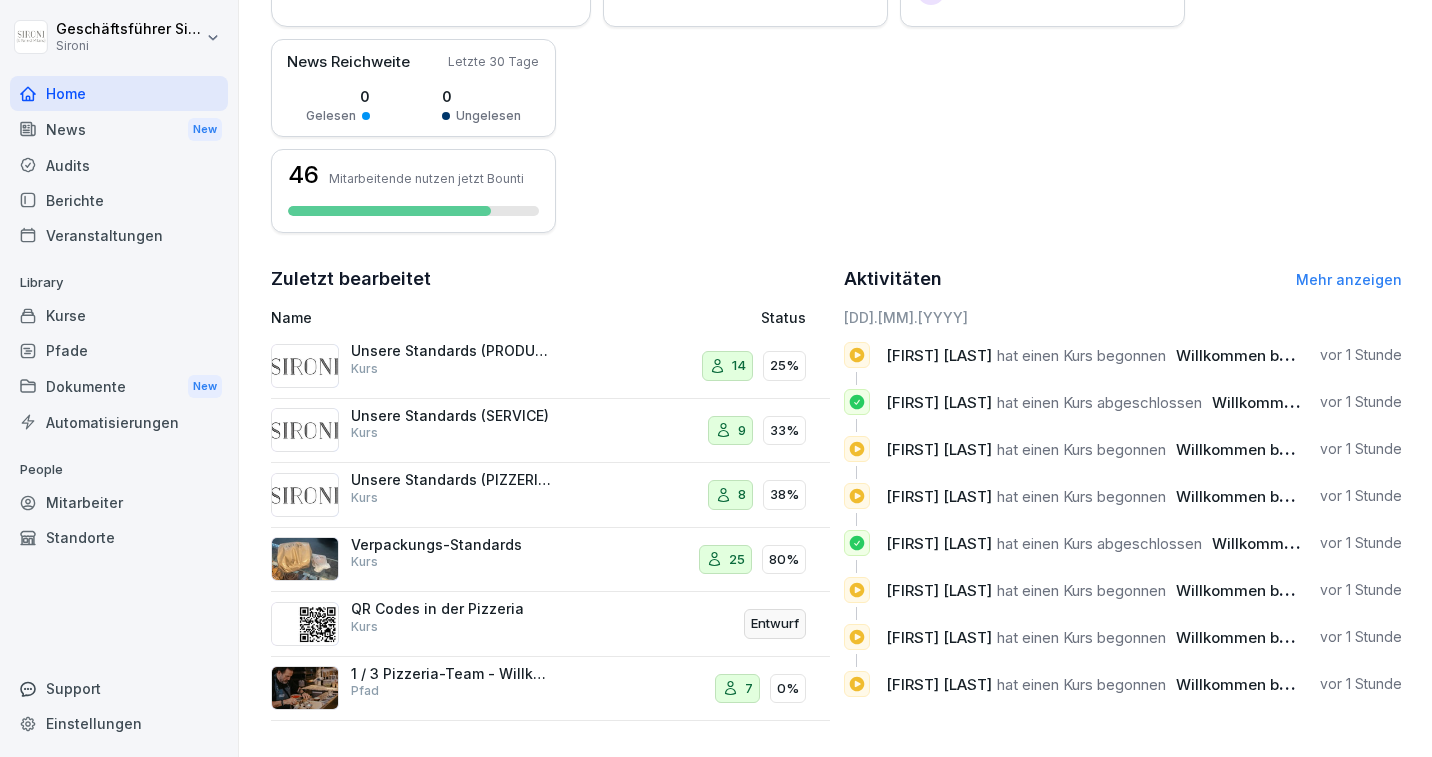 click on "Kurse" at bounding box center [119, 315] 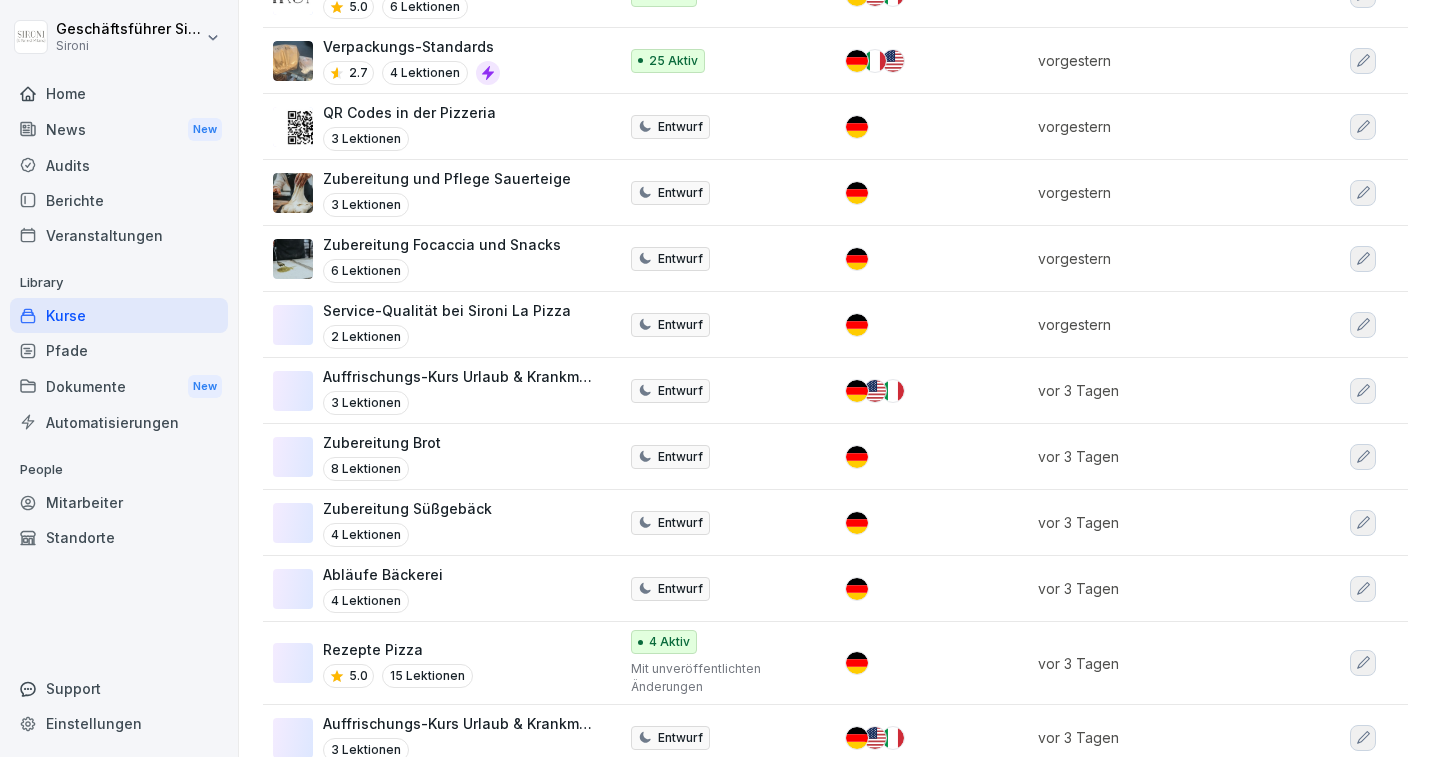scroll, scrollTop: 0, scrollLeft: 0, axis: both 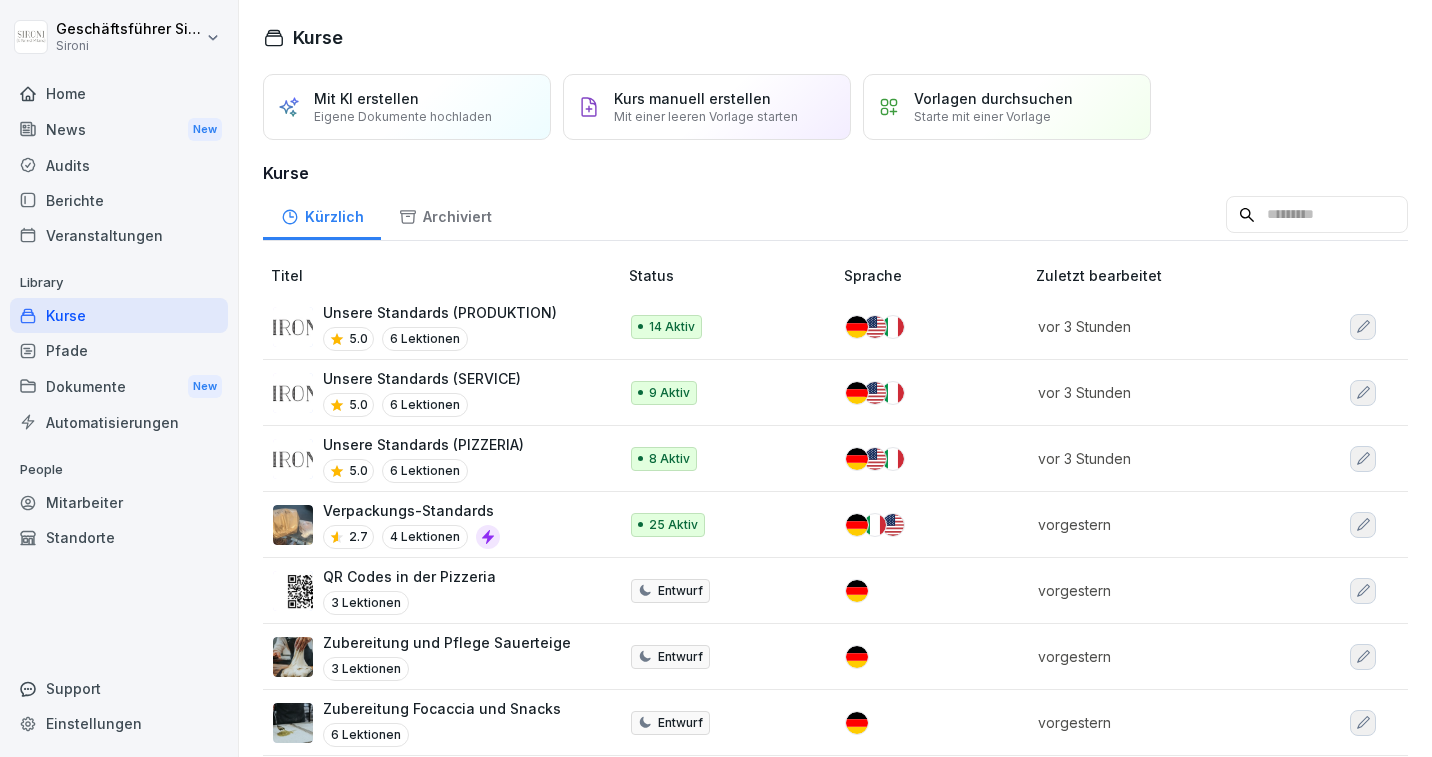 click on "Pfade" at bounding box center (119, 350) 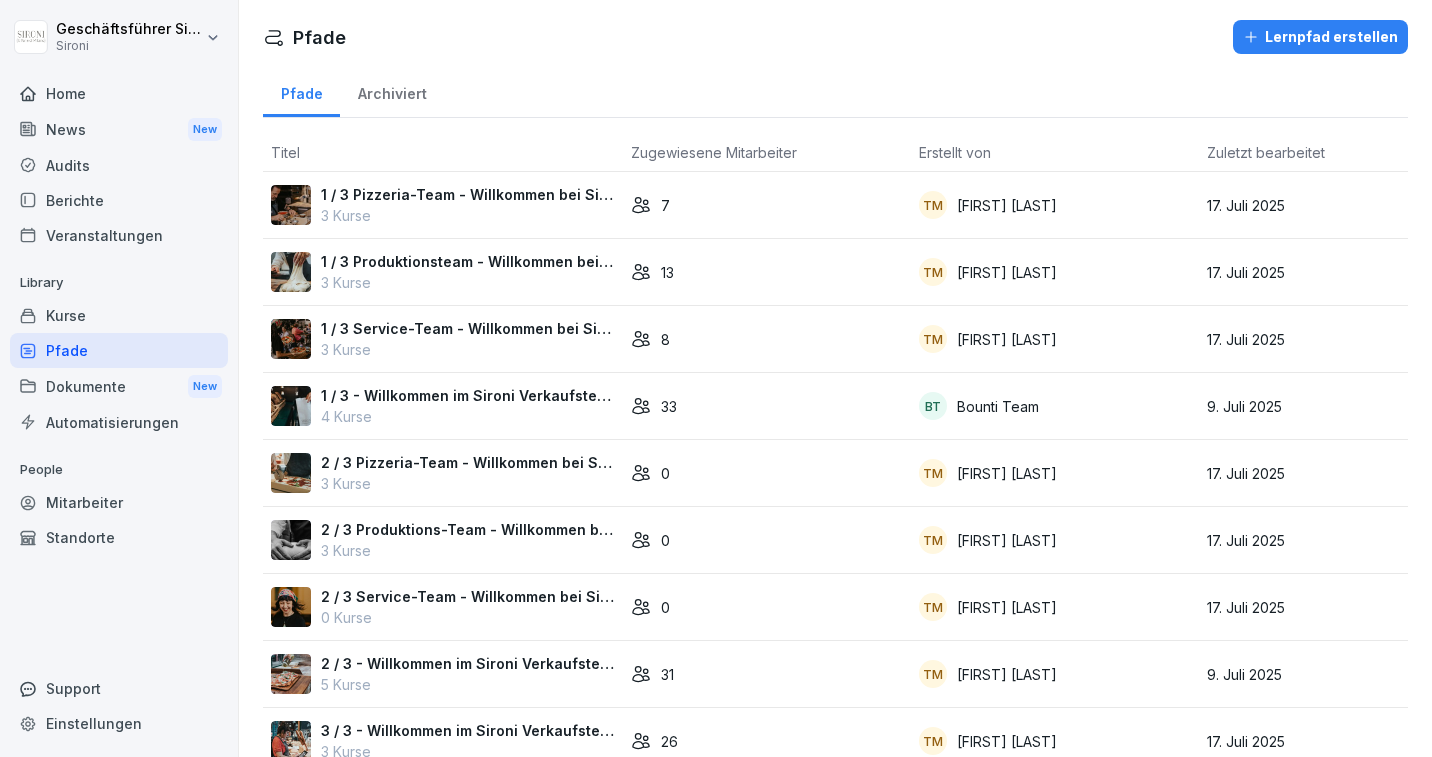 click on "1 / 3 Pizzeria-Team - Willkommen bei Sironi" at bounding box center (468, 194) 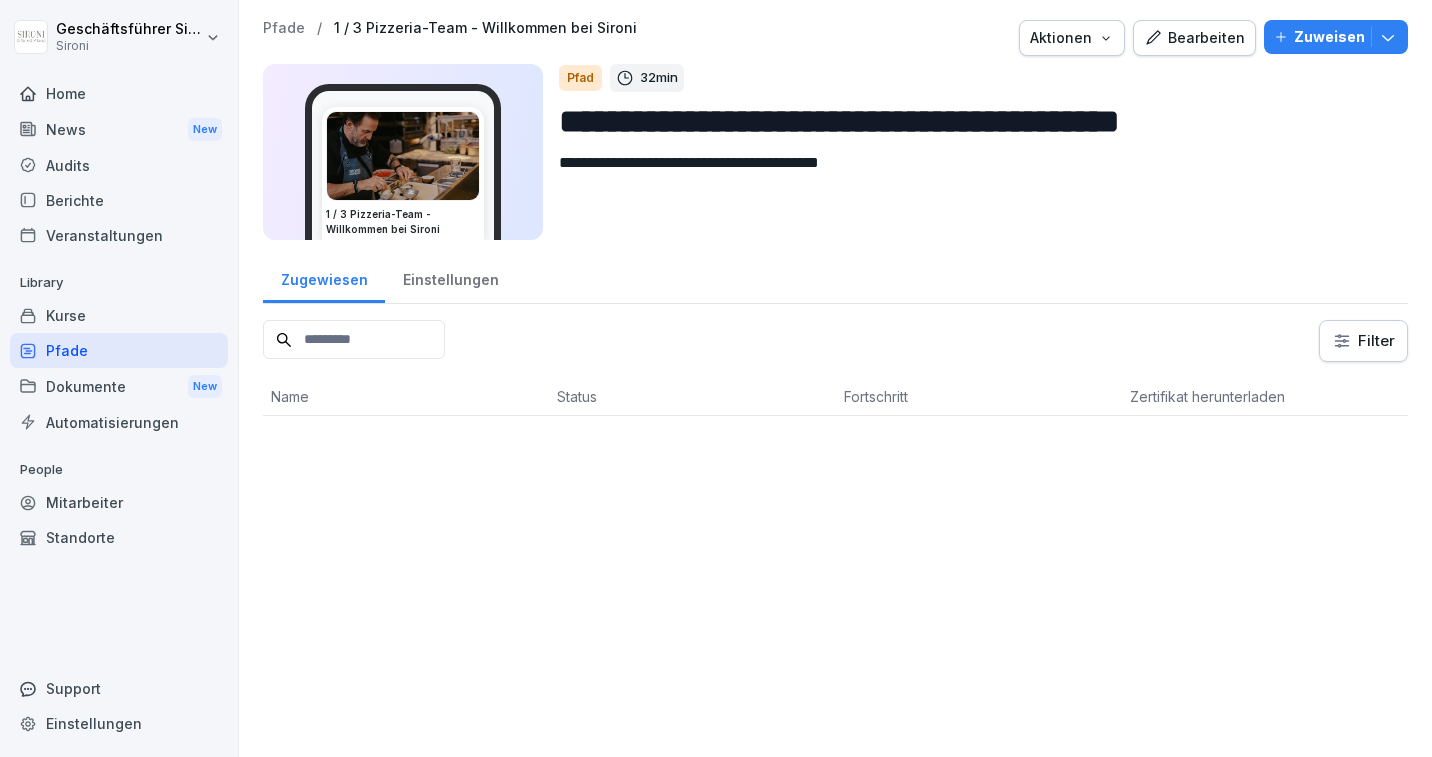 scroll, scrollTop: 0, scrollLeft: 0, axis: both 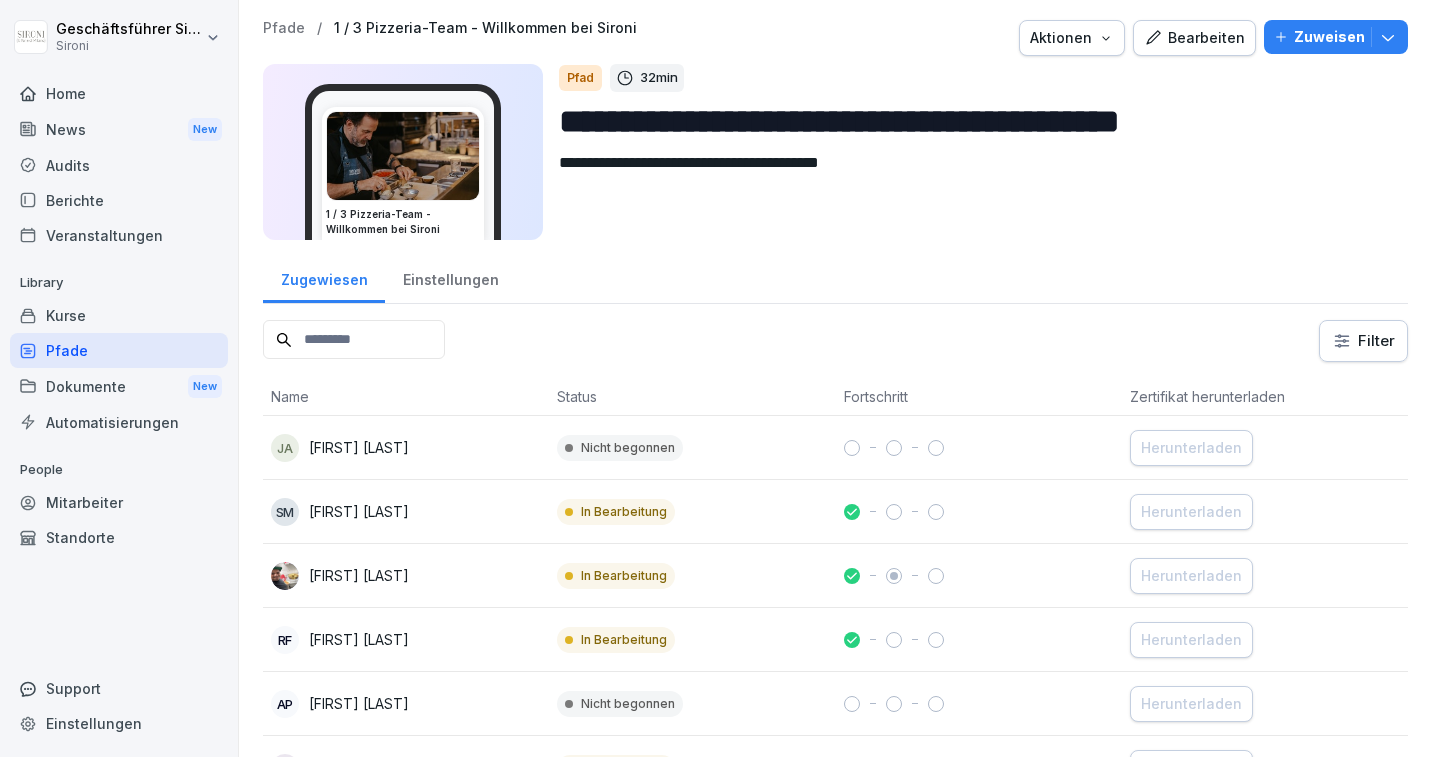 click on "Pfade" at bounding box center (284, 28) 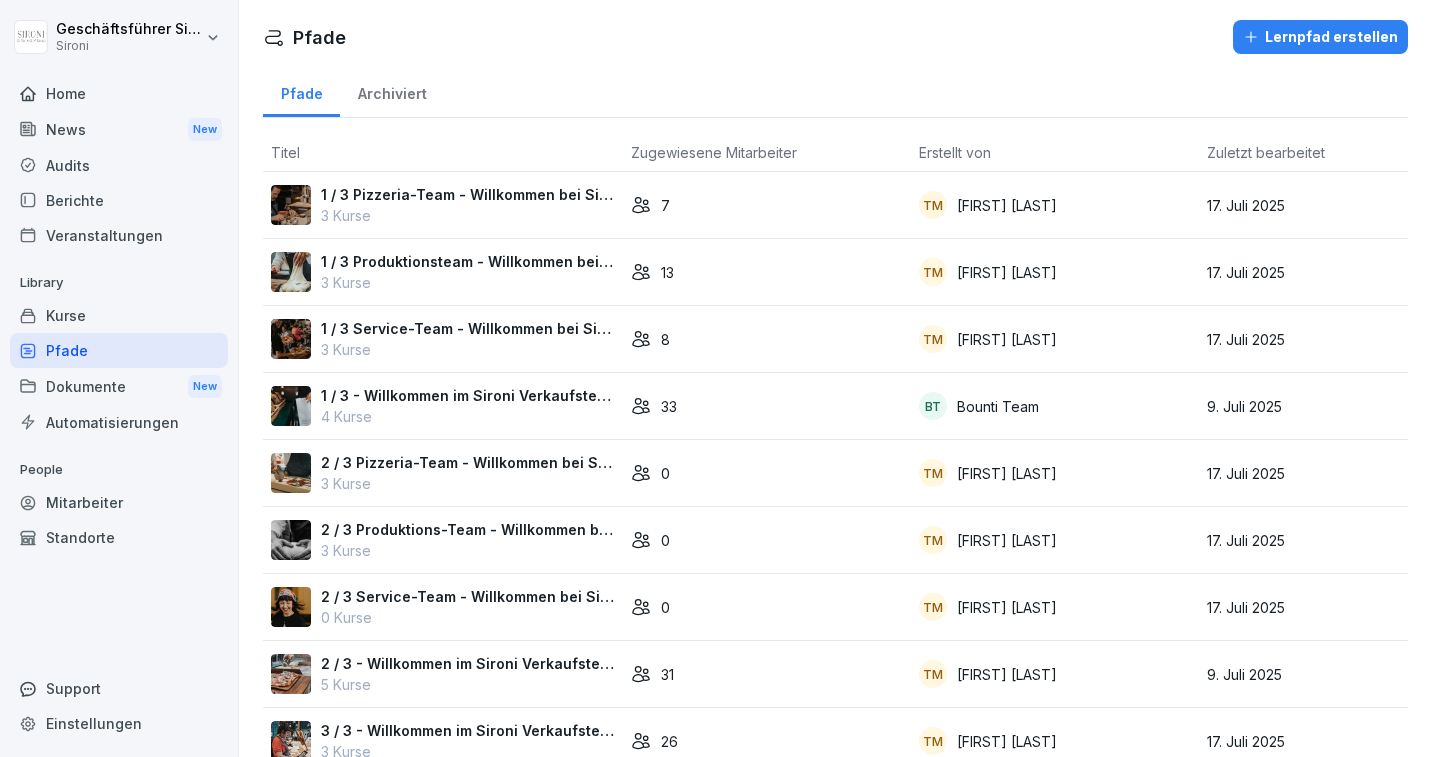 click on "1 / 3 Produktionsteam - Willkommen bei Sironi 3 Kurse" at bounding box center [443, 272] 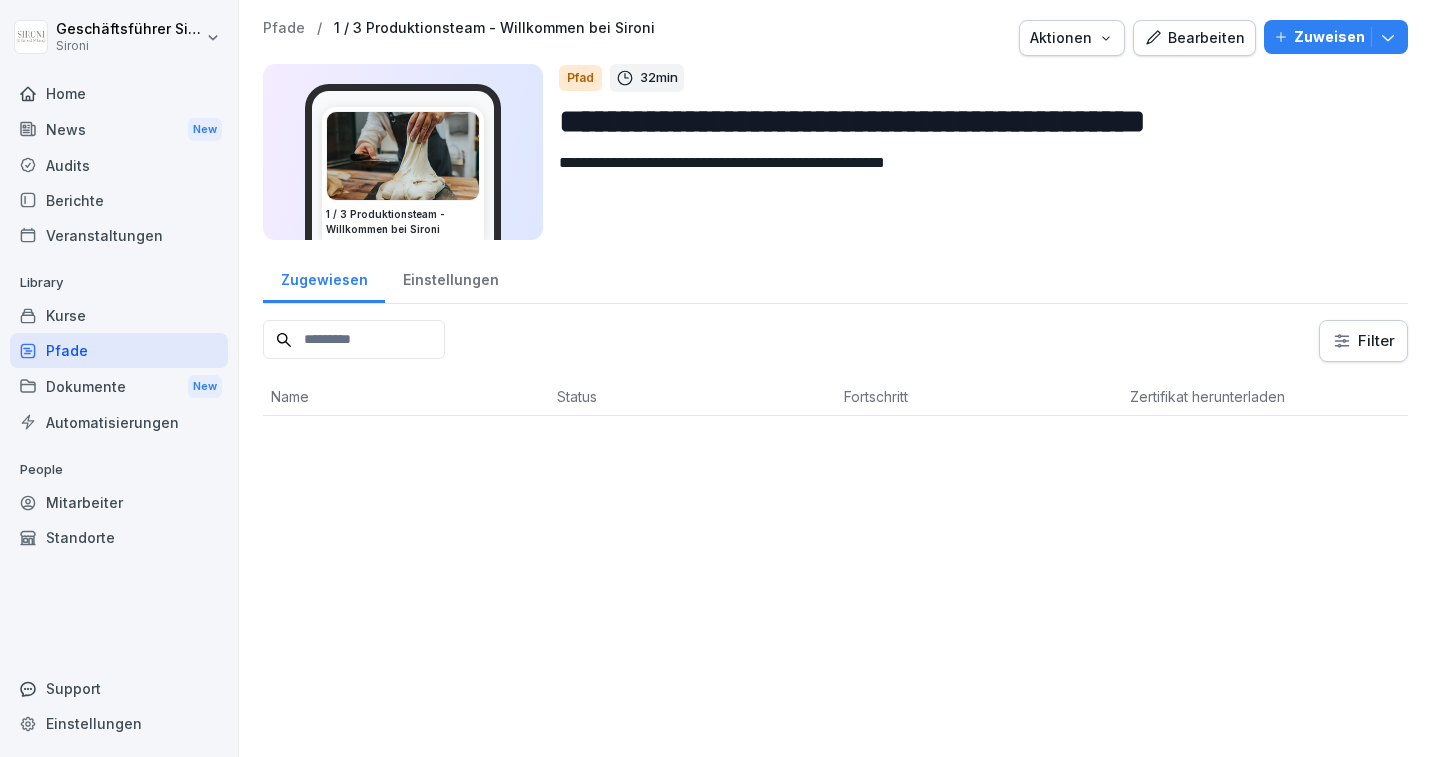 scroll, scrollTop: 0, scrollLeft: 0, axis: both 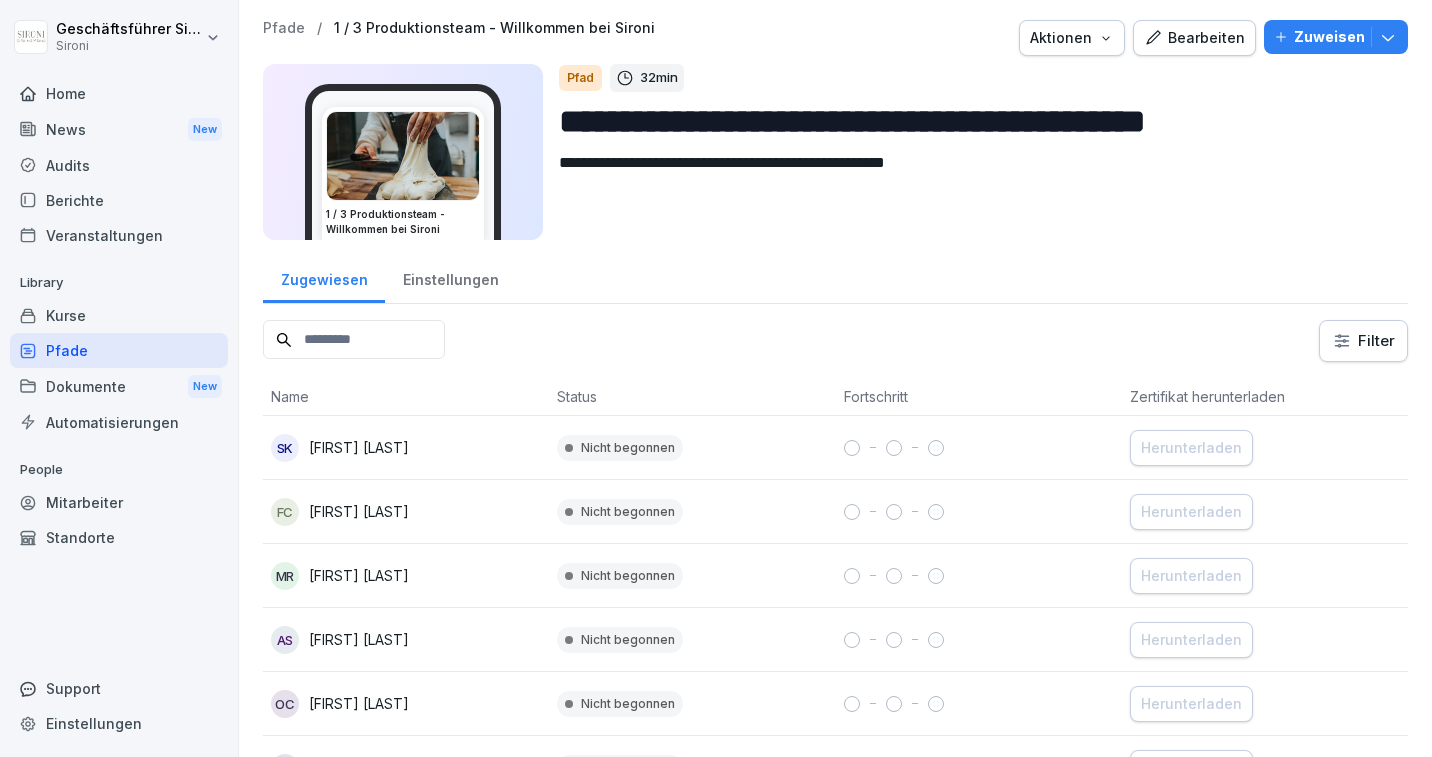 click on "1 / 3 Produktionsteam - Willkommen bei Sironi" at bounding box center [494, 28] 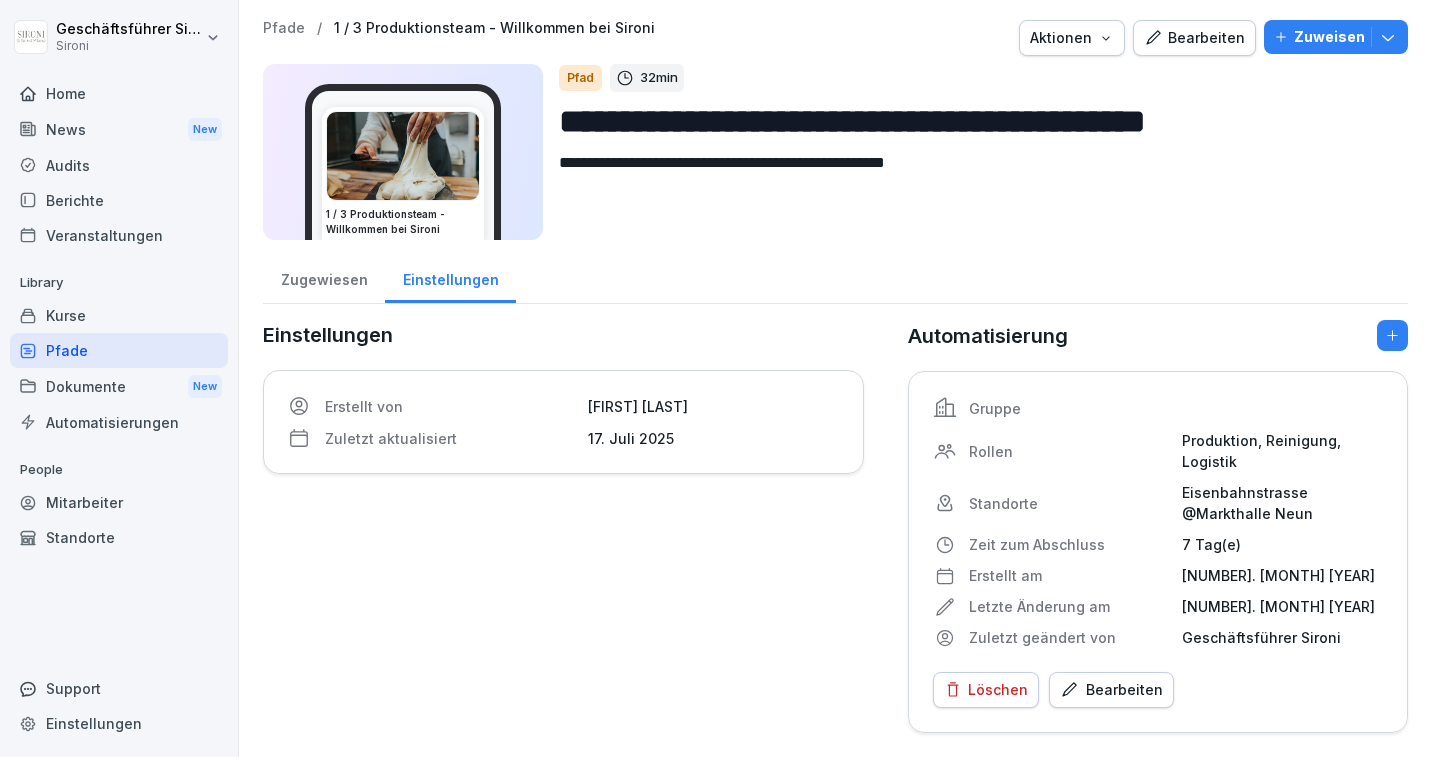 click on "Pfade" at bounding box center (284, 28) 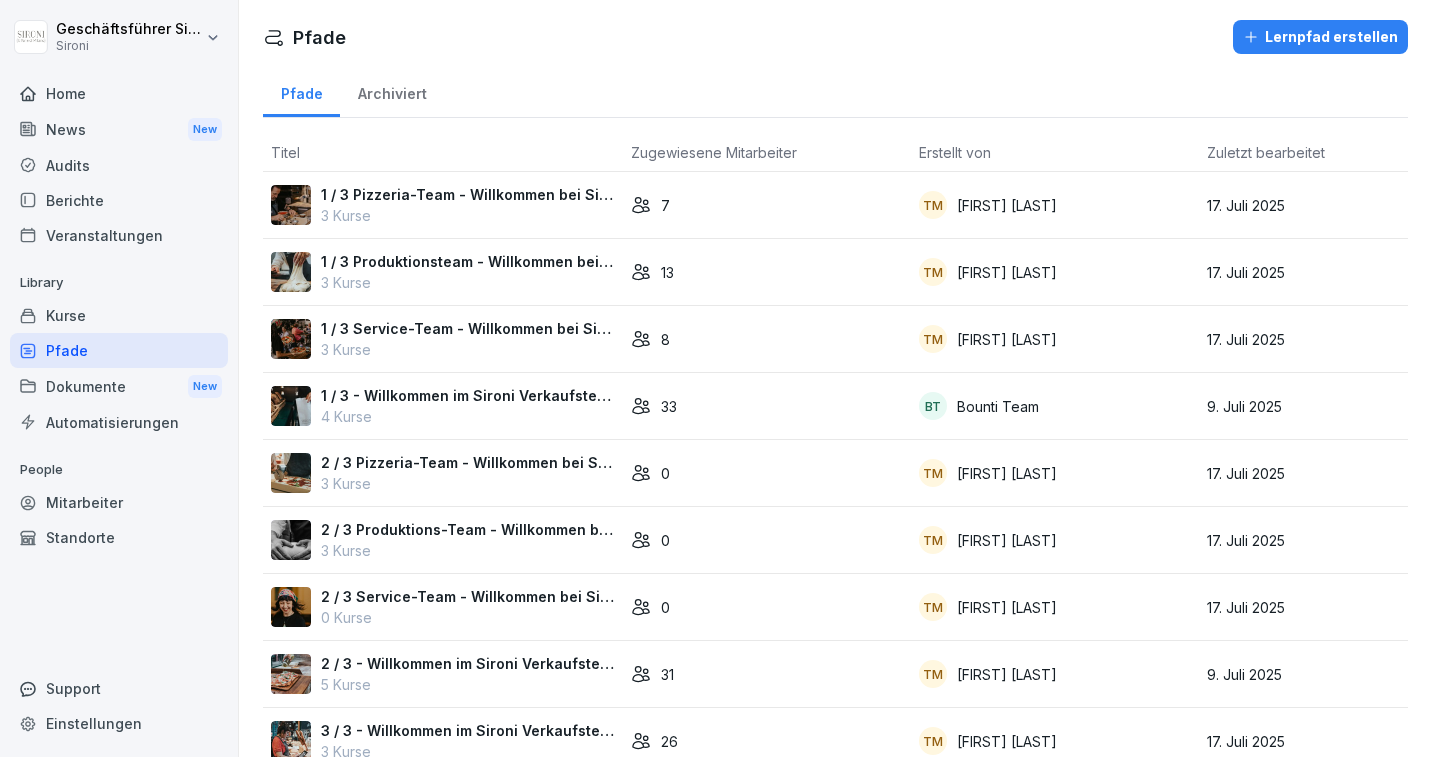 click on "1 / 3 Produktionsteam - Willkommen bei Sironi" at bounding box center [468, 261] 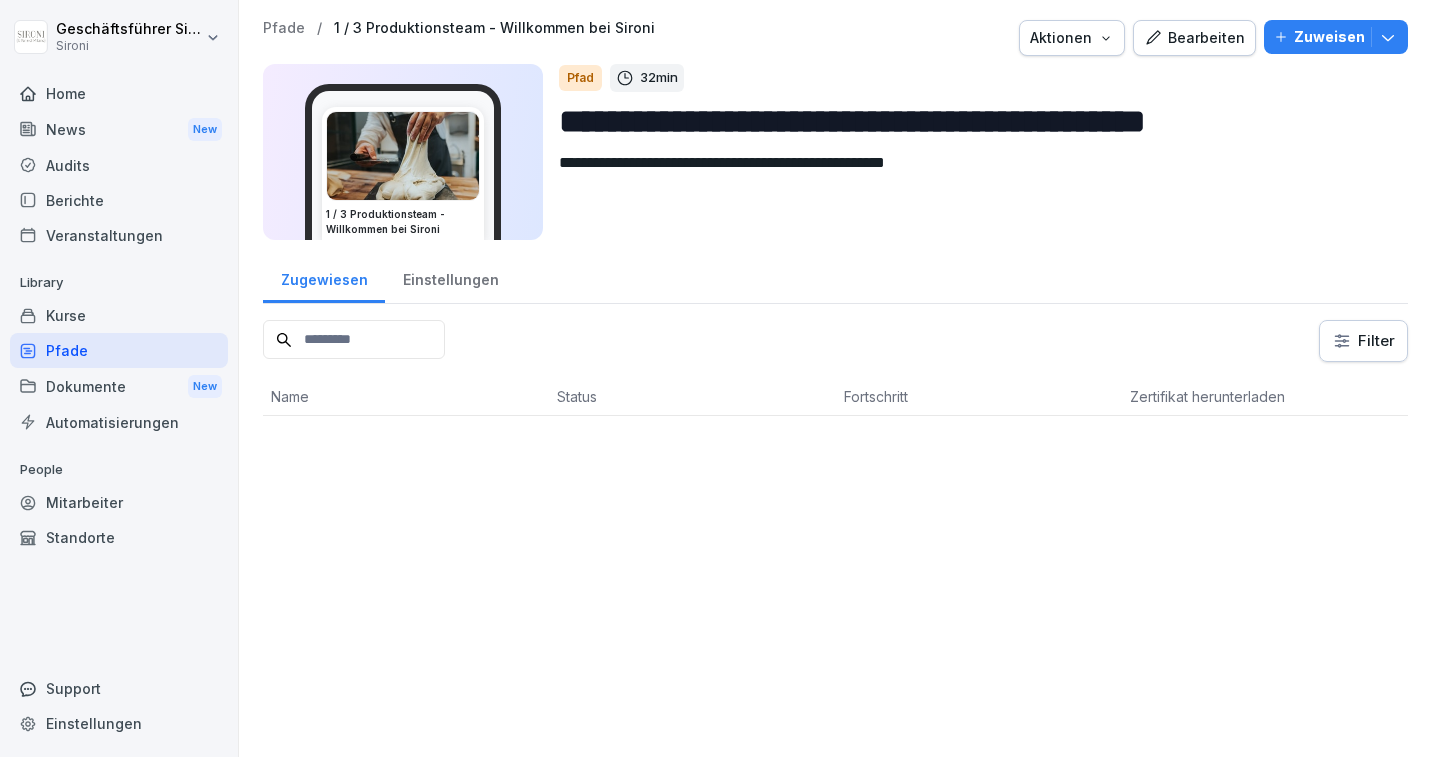 scroll, scrollTop: 0, scrollLeft: 0, axis: both 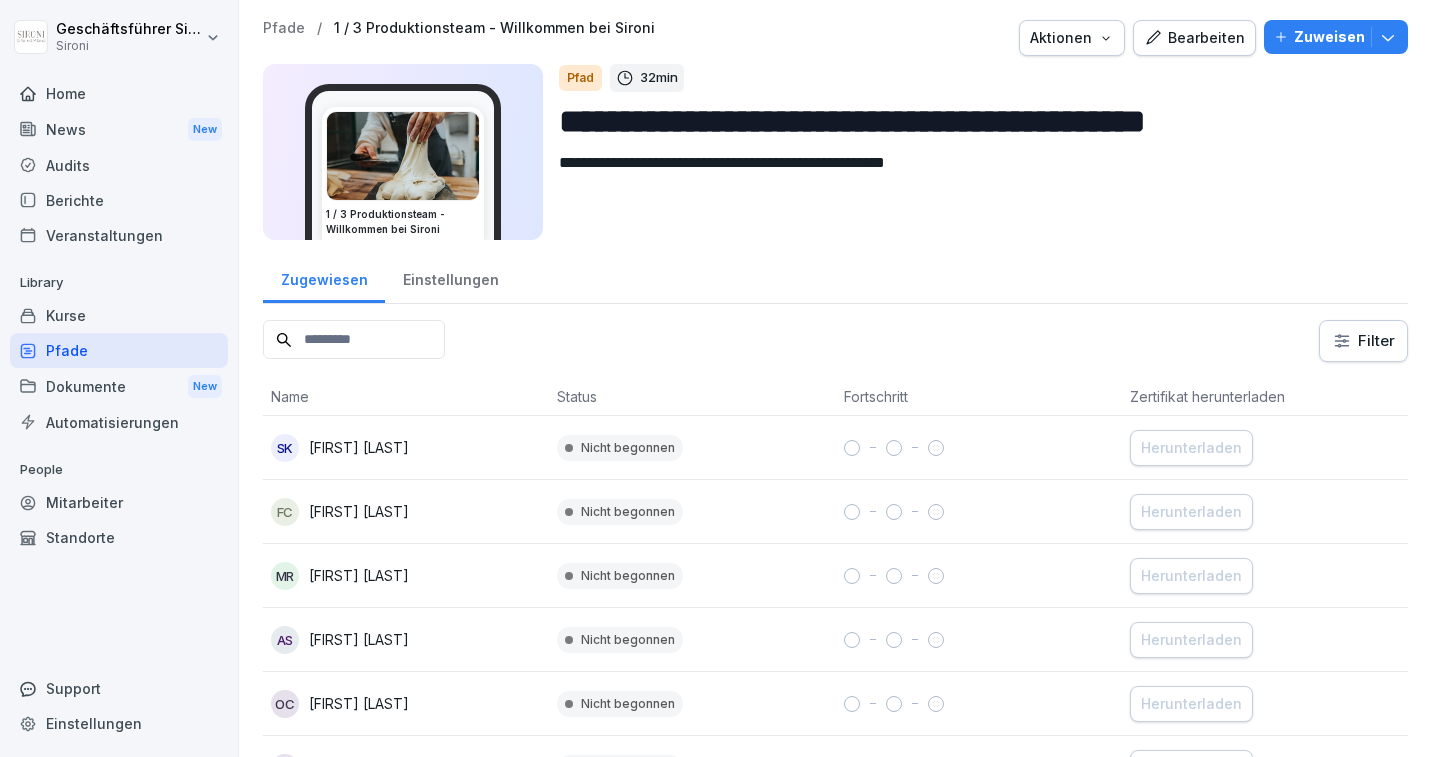 click on "**********" at bounding box center [835, 634] 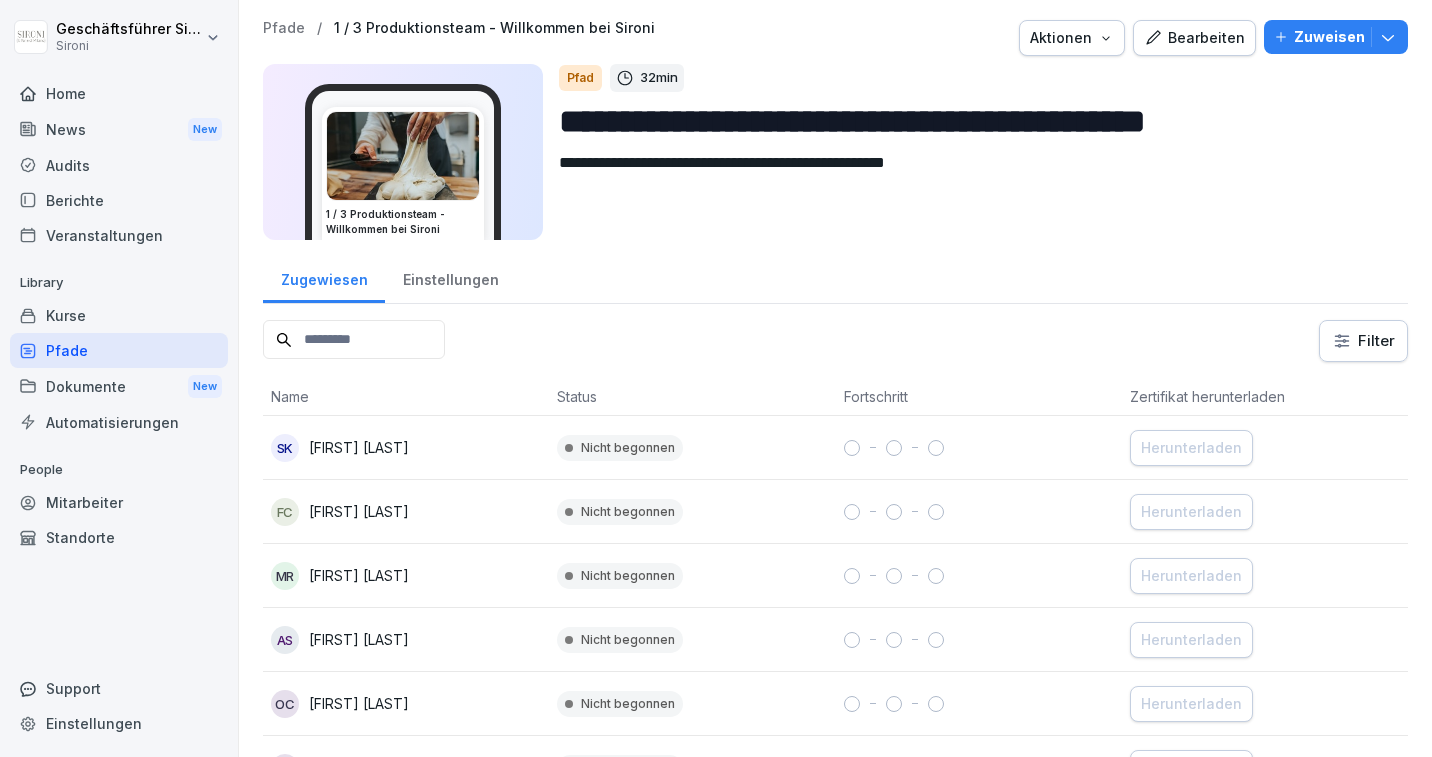 click on "Pfade" at bounding box center (284, 28) 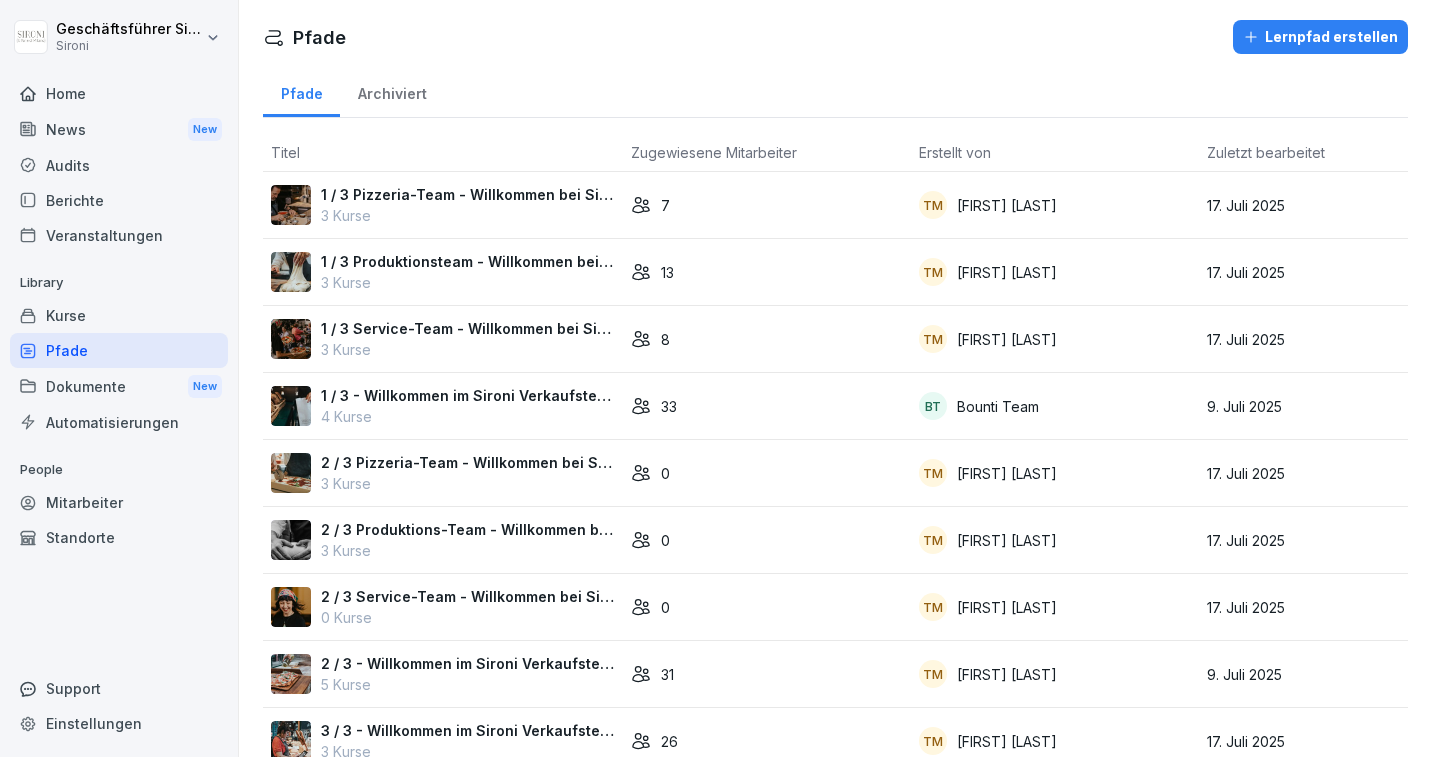 click on "1 / 3 Service-Team - Willkommen bei Sironi" at bounding box center [468, 328] 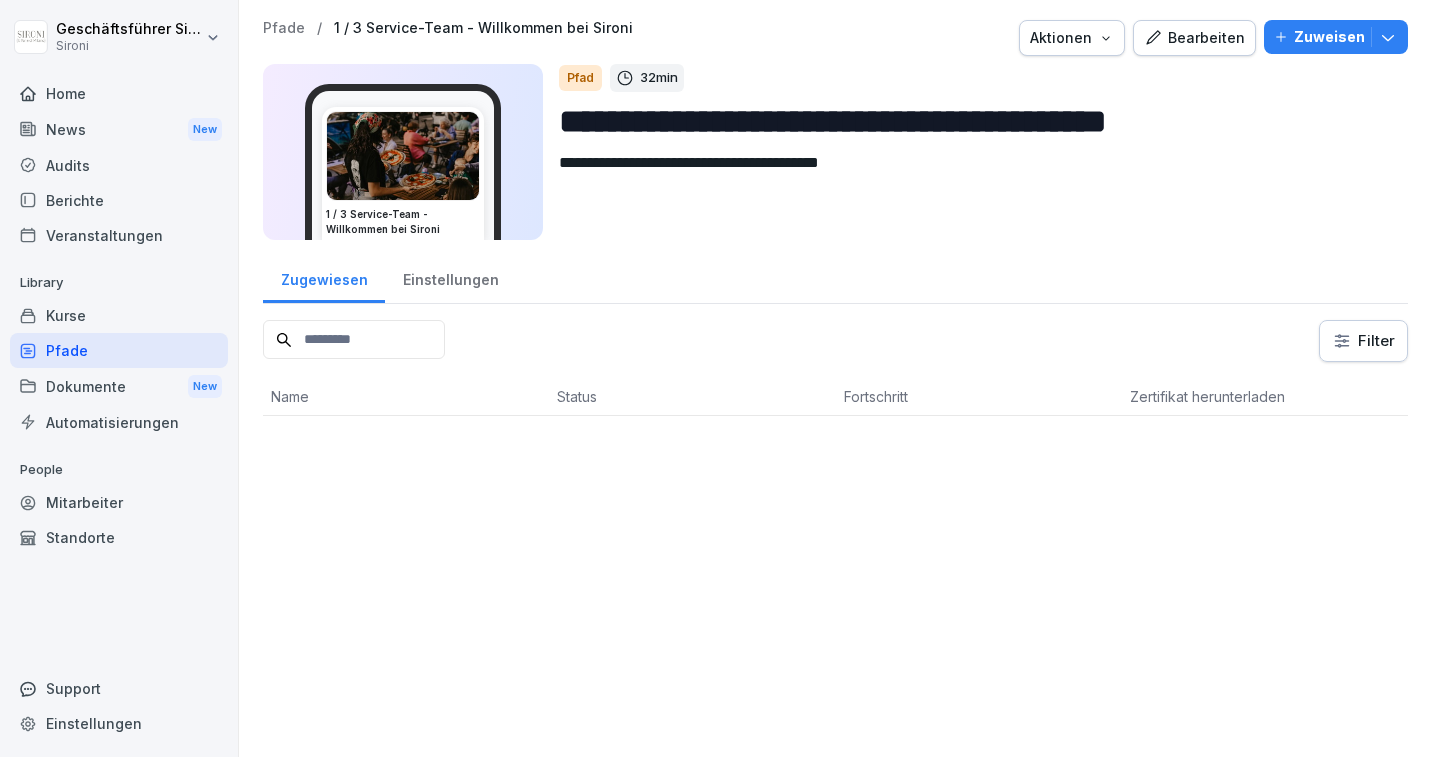 scroll, scrollTop: 0, scrollLeft: 0, axis: both 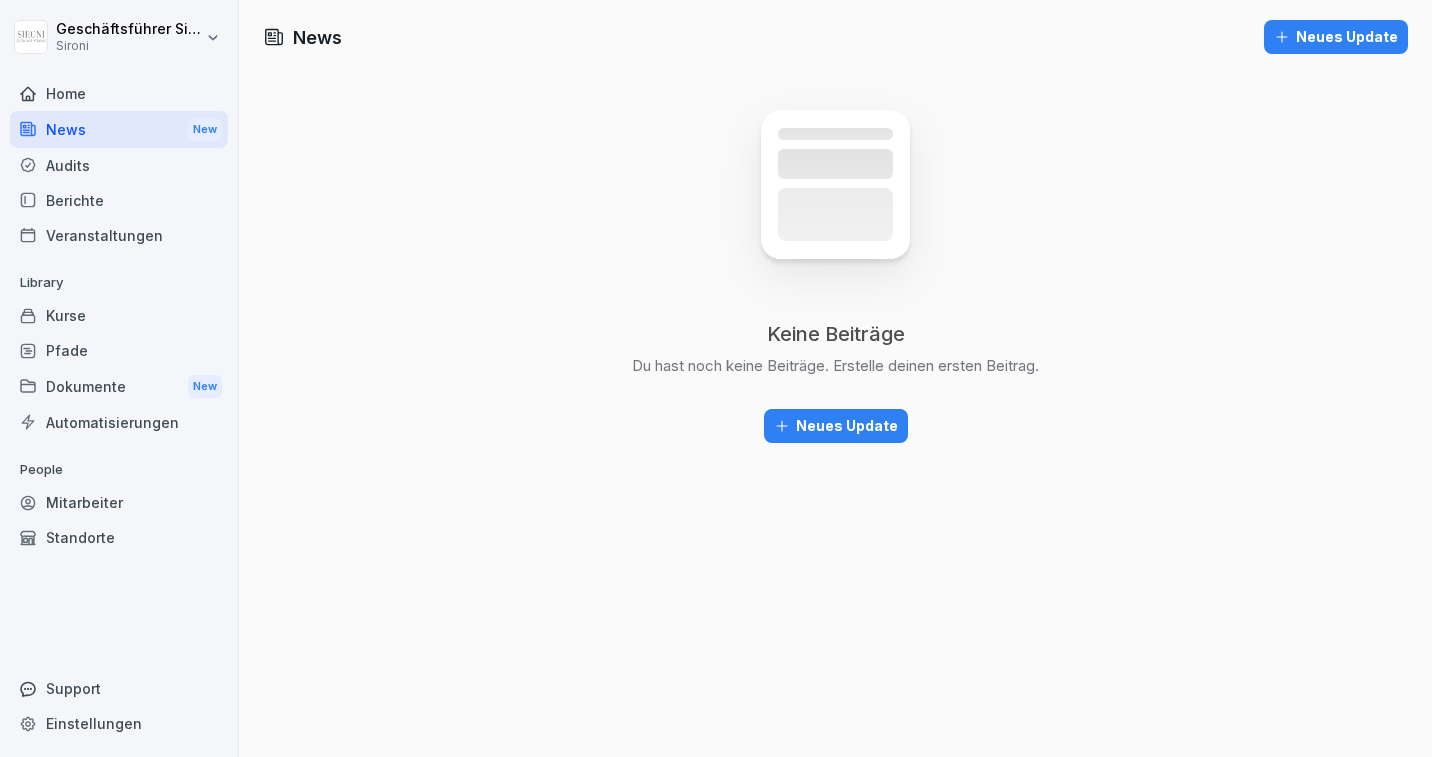 click on "Home" at bounding box center (119, 93) 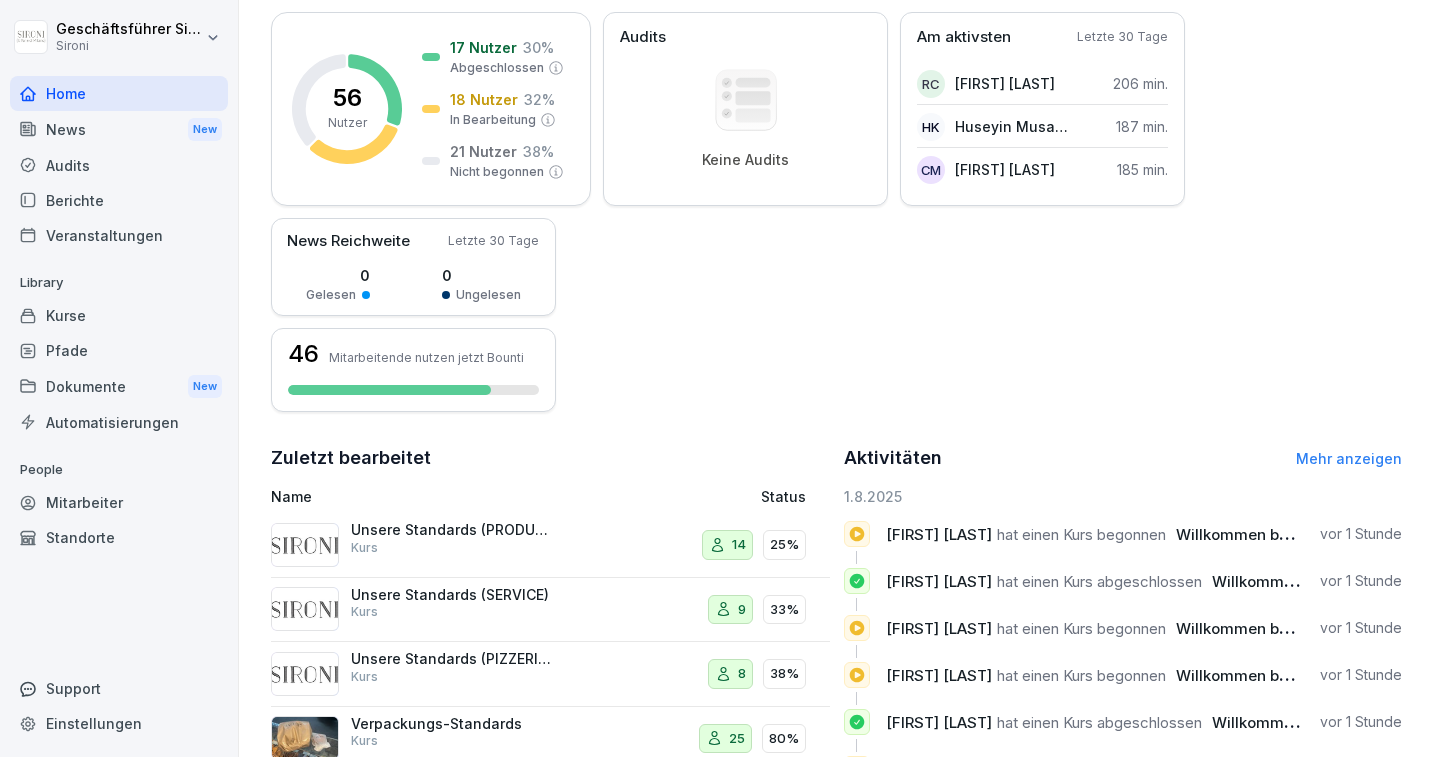 scroll, scrollTop: 0, scrollLeft: 0, axis: both 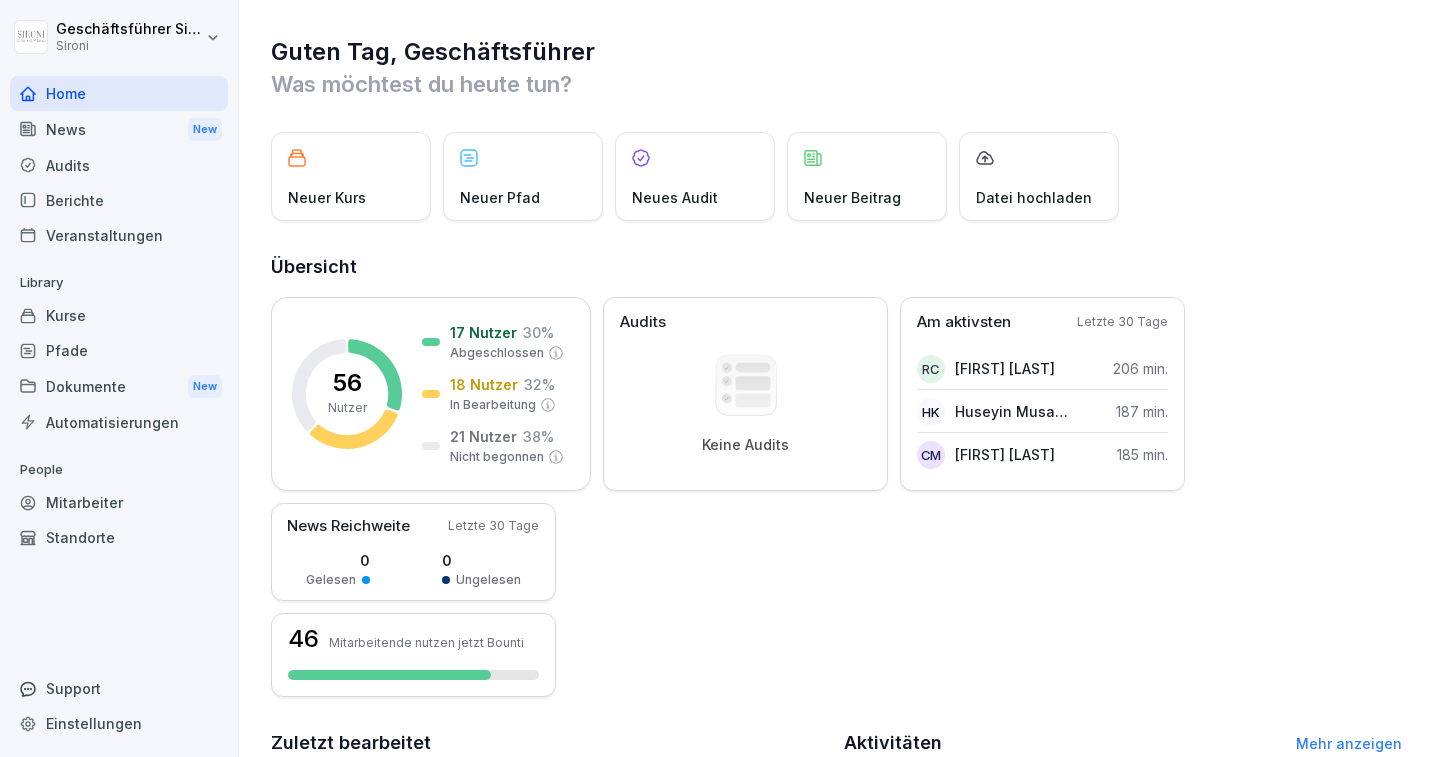 click on "Home" at bounding box center [119, 93] 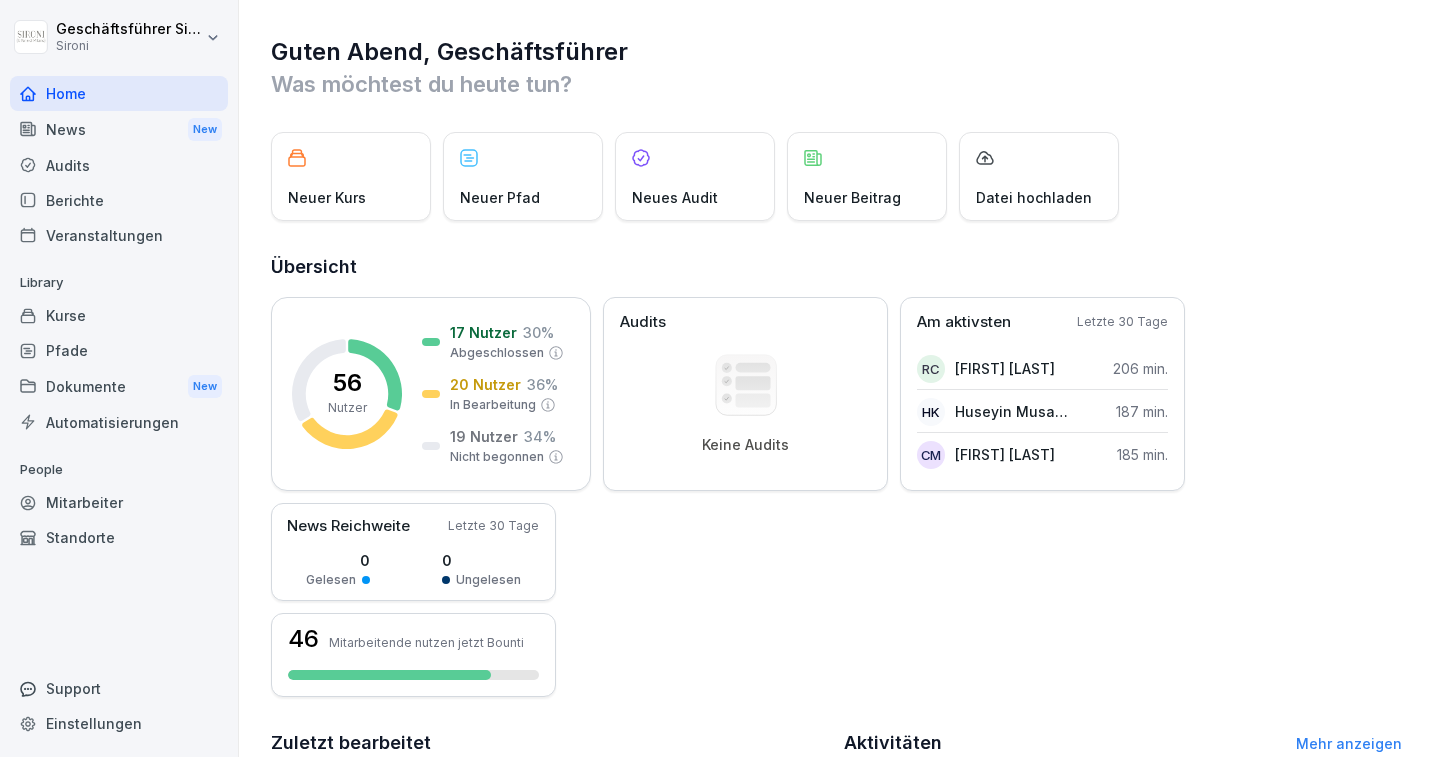 scroll, scrollTop: 0, scrollLeft: 0, axis: both 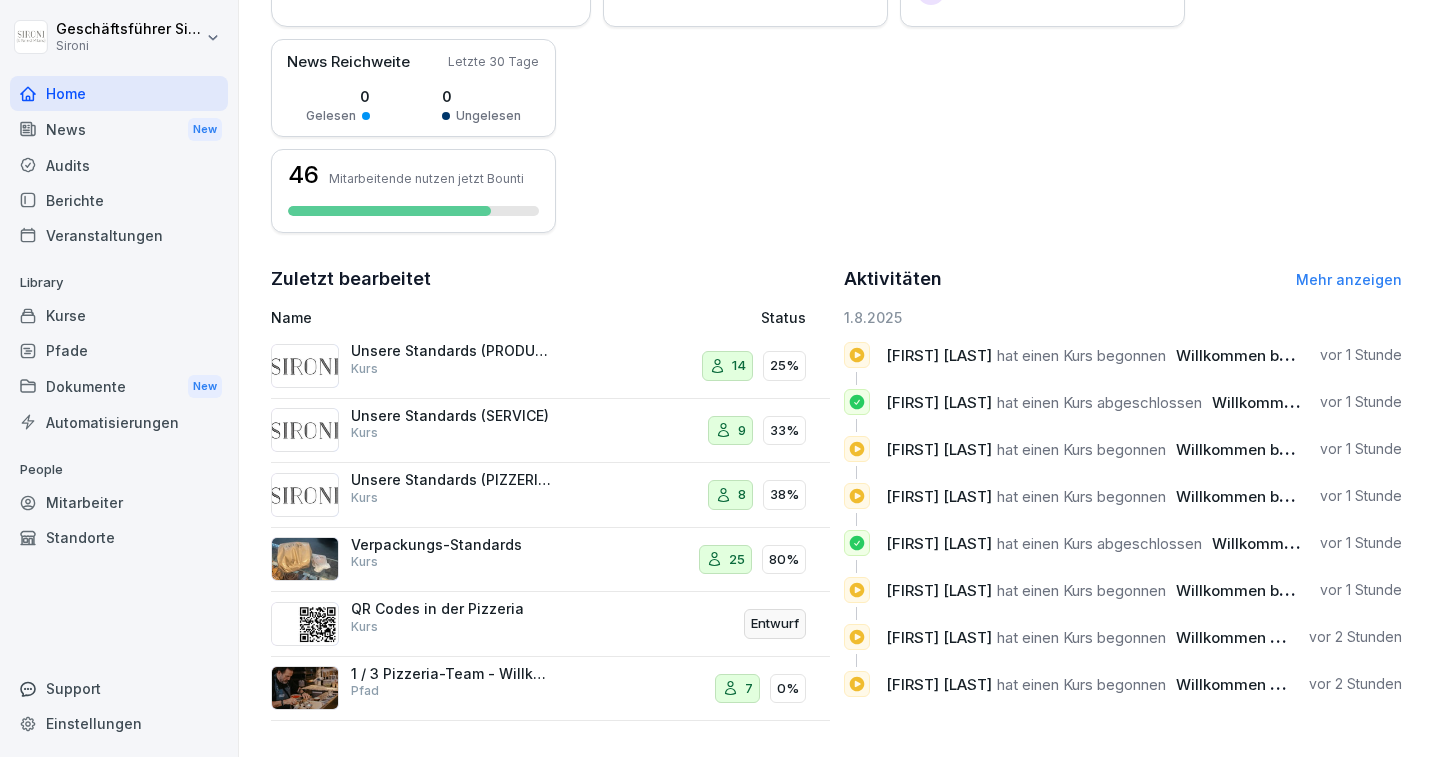 click on "Pfade" at bounding box center (119, 350) 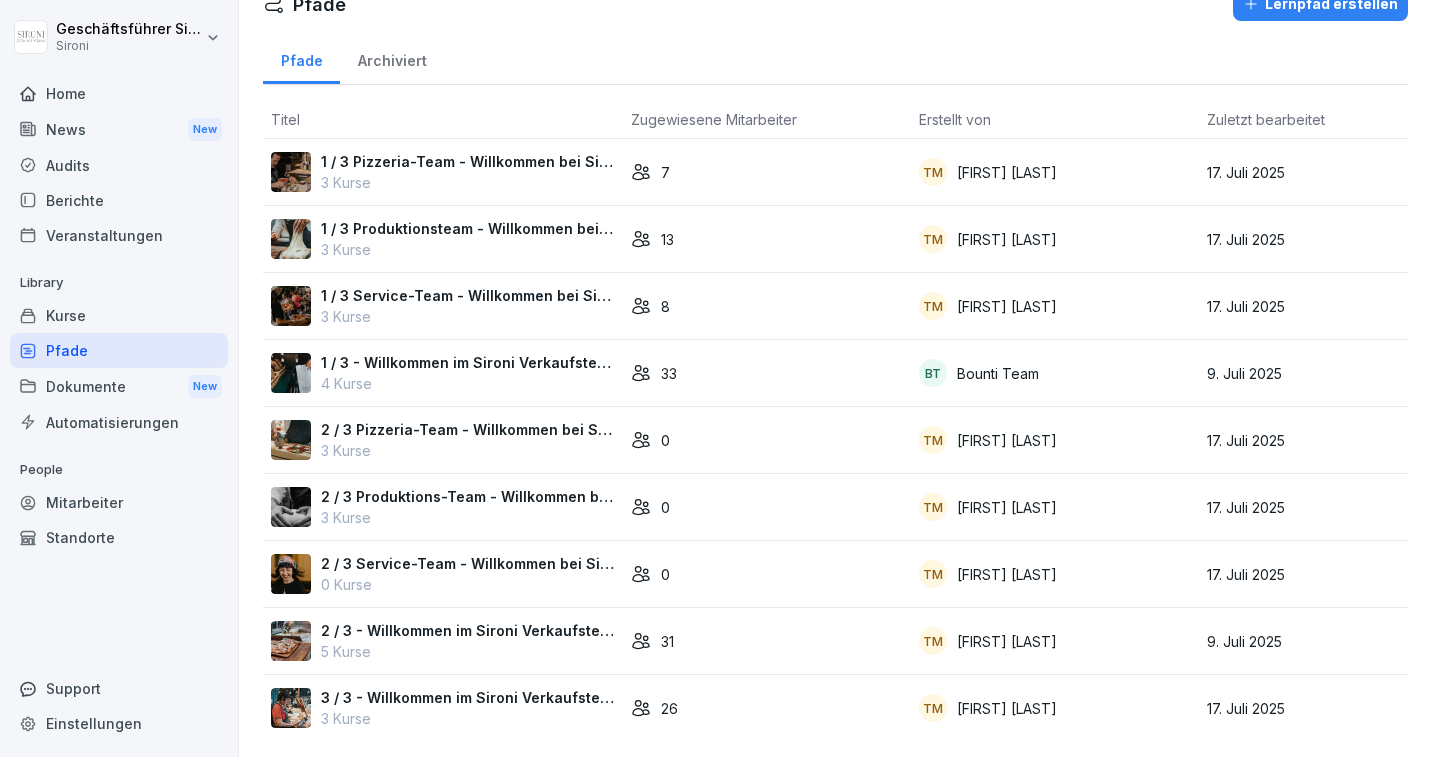 scroll, scrollTop: 33, scrollLeft: 0, axis: vertical 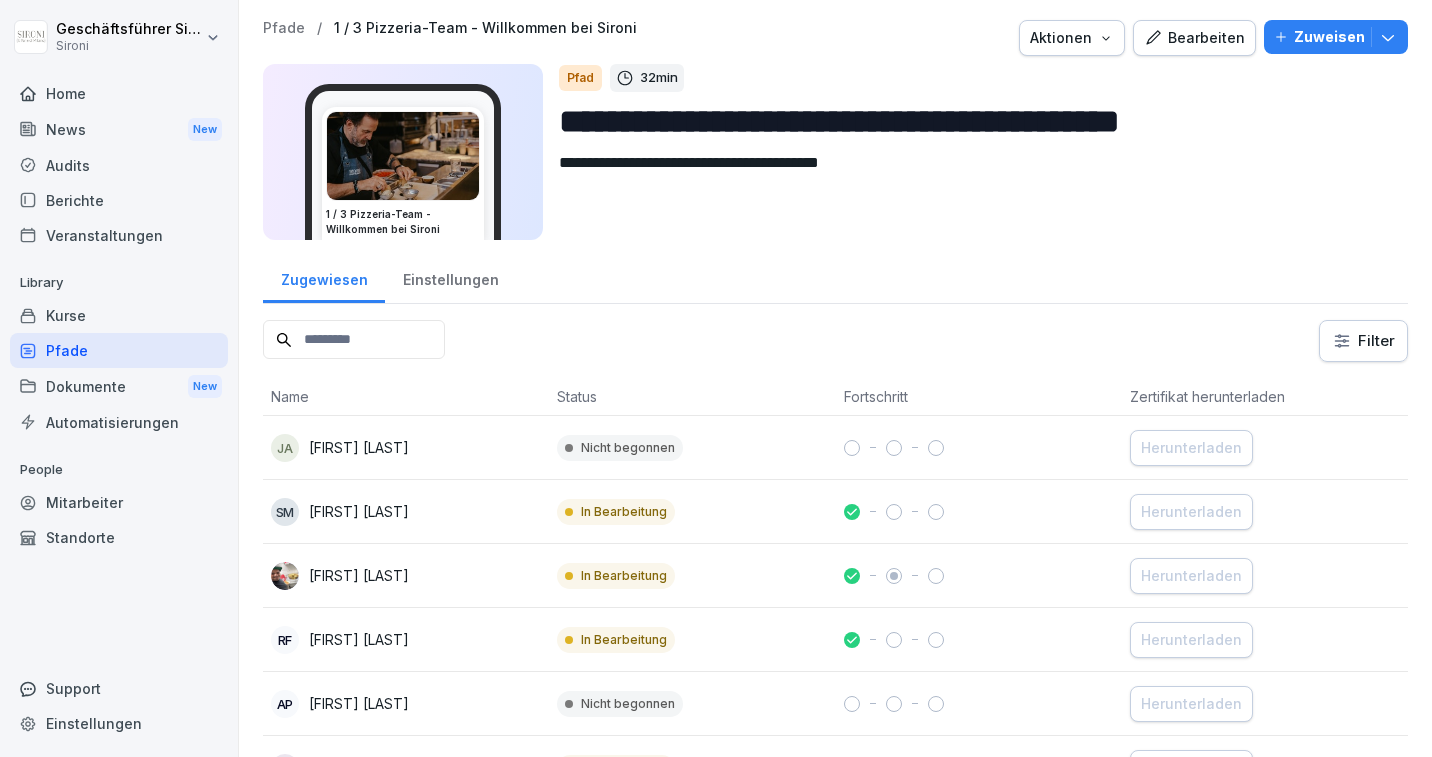 click on "Bearbeiten" at bounding box center (1194, 38) 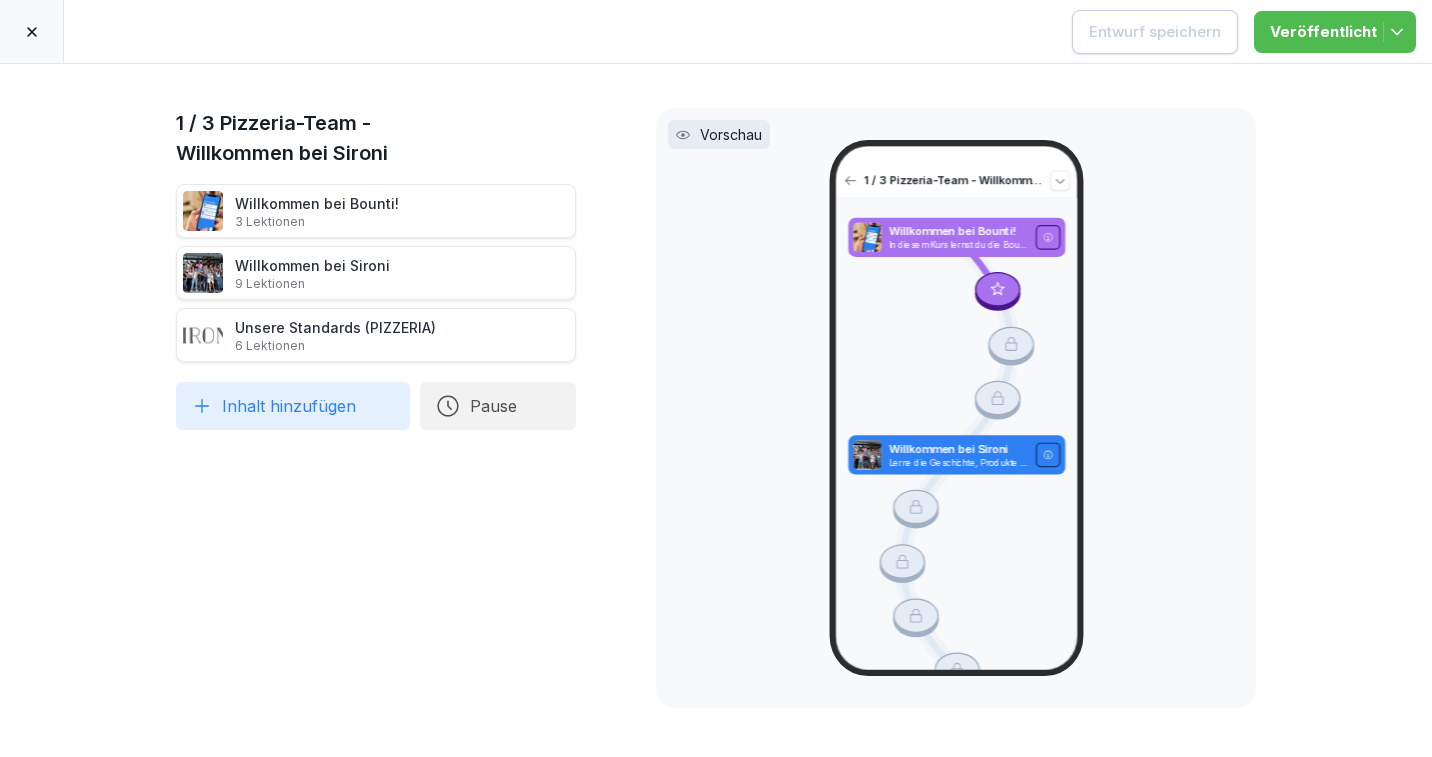 click on "Willkommen bei Sironi 9 Lektionen" at bounding box center (312, 273) 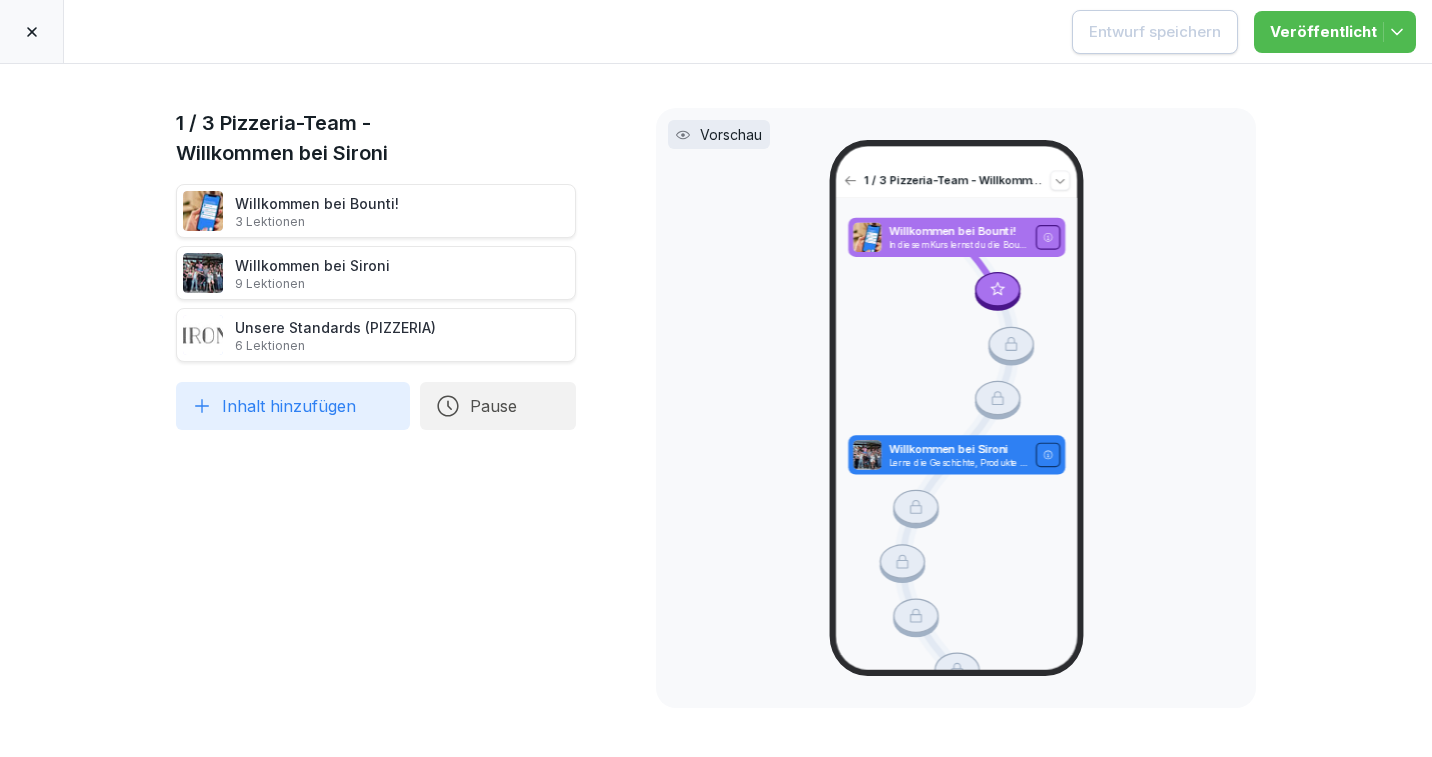 click 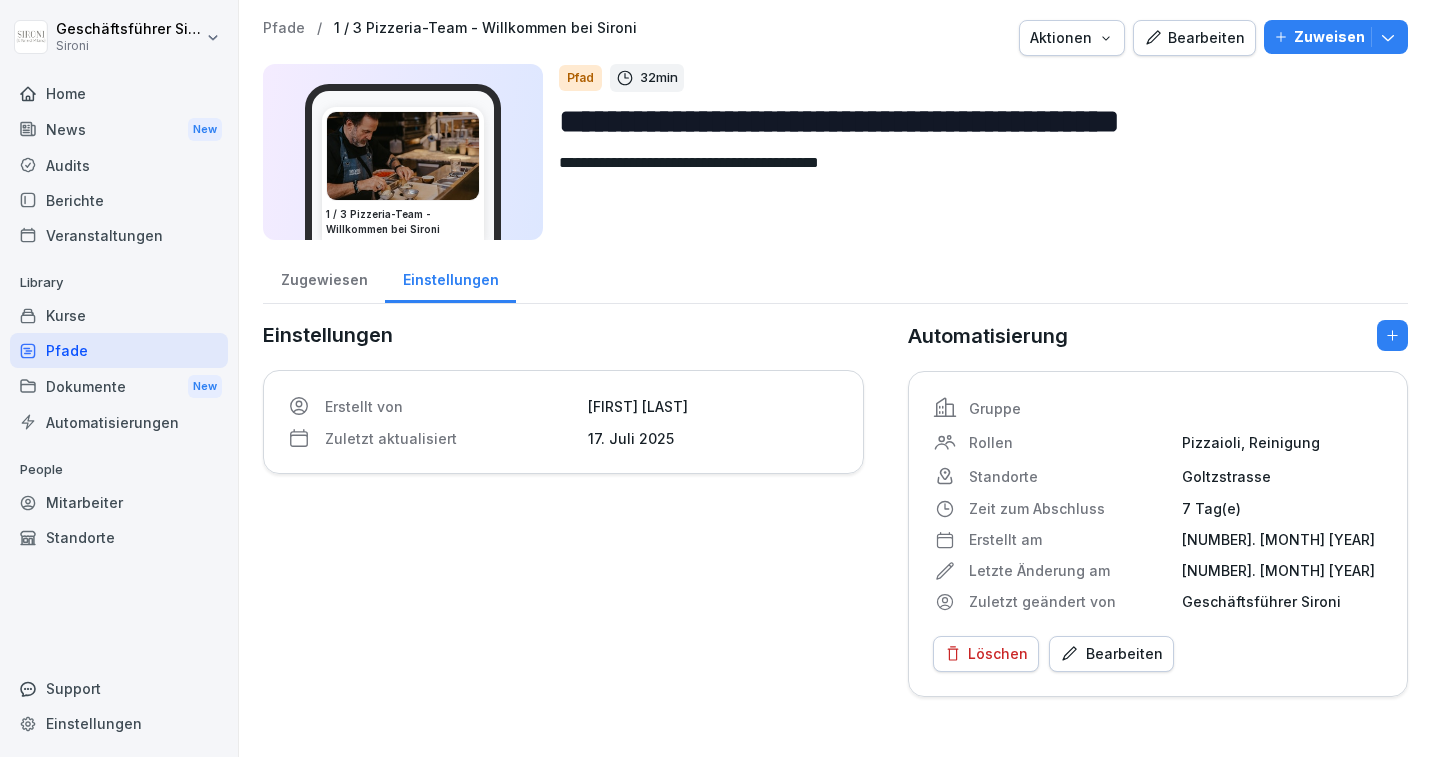 click on "Kurse" at bounding box center (119, 315) 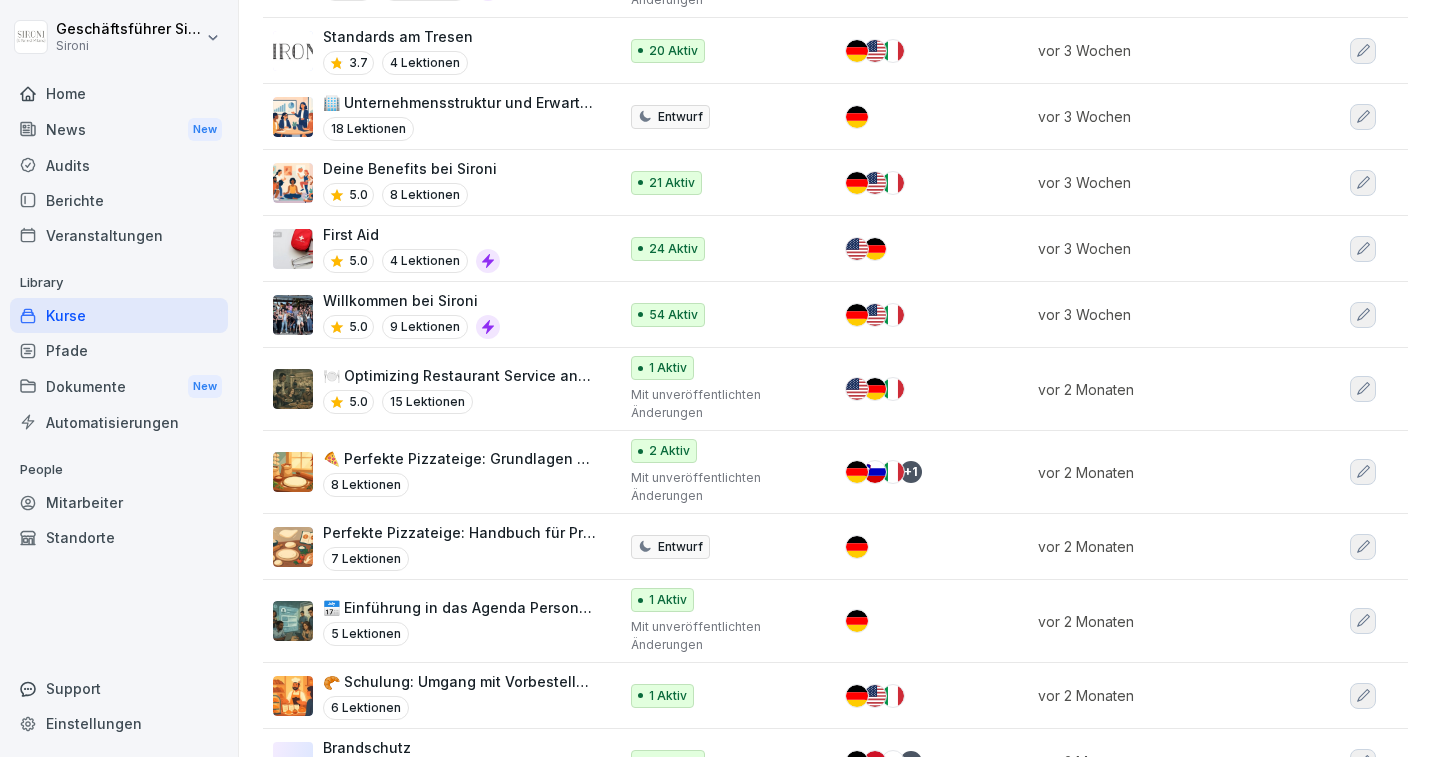 scroll, scrollTop: 1918, scrollLeft: 0, axis: vertical 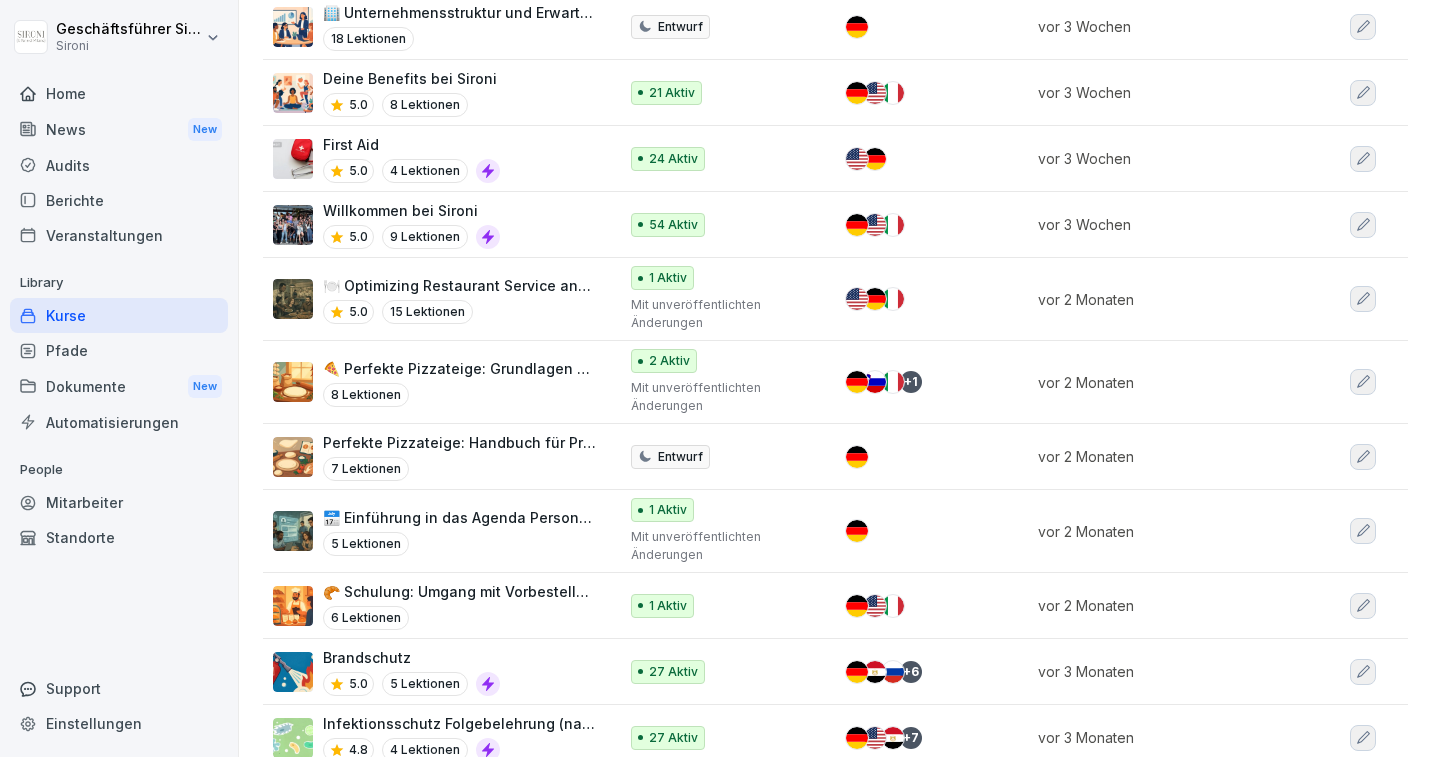 click on "Willkommen bei Sironi" at bounding box center [411, 210] 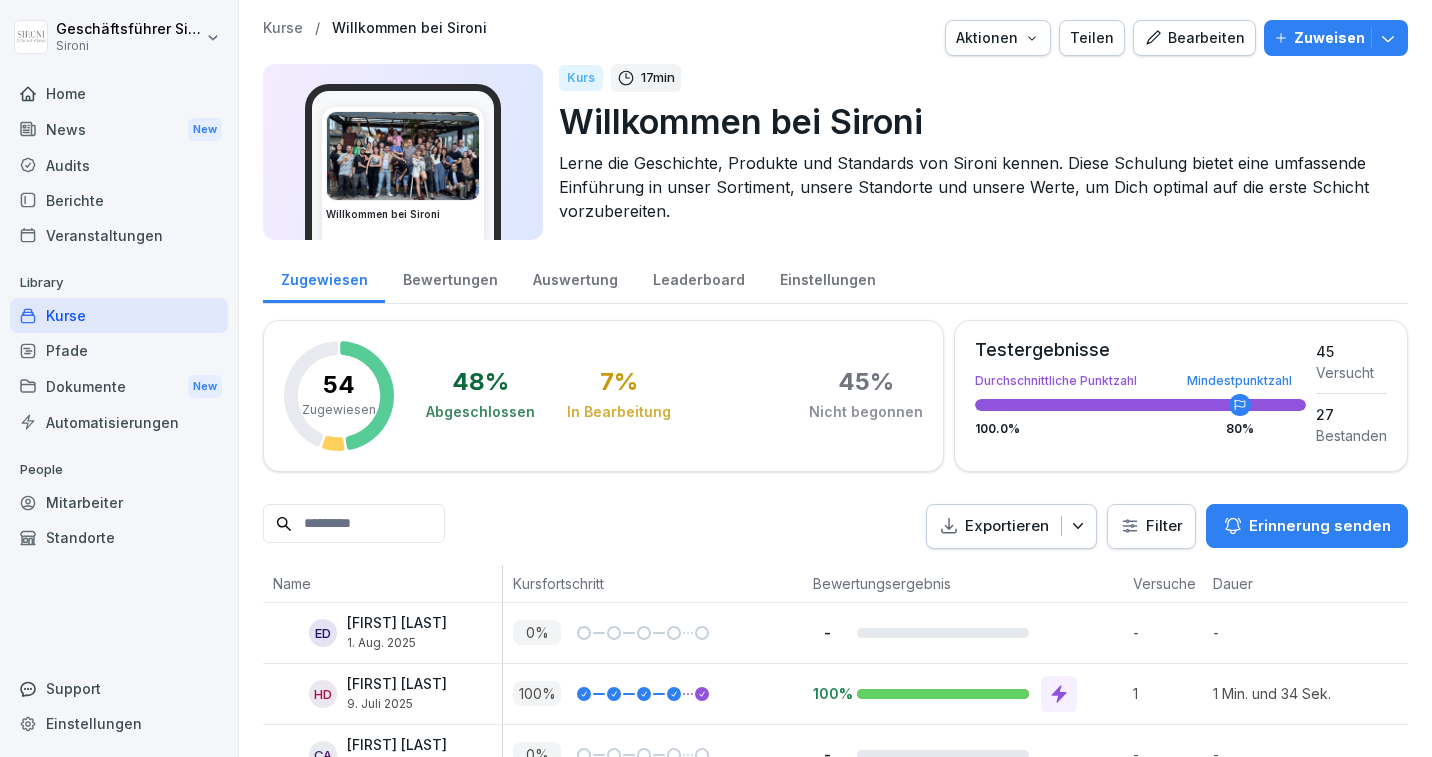 scroll, scrollTop: 0, scrollLeft: 0, axis: both 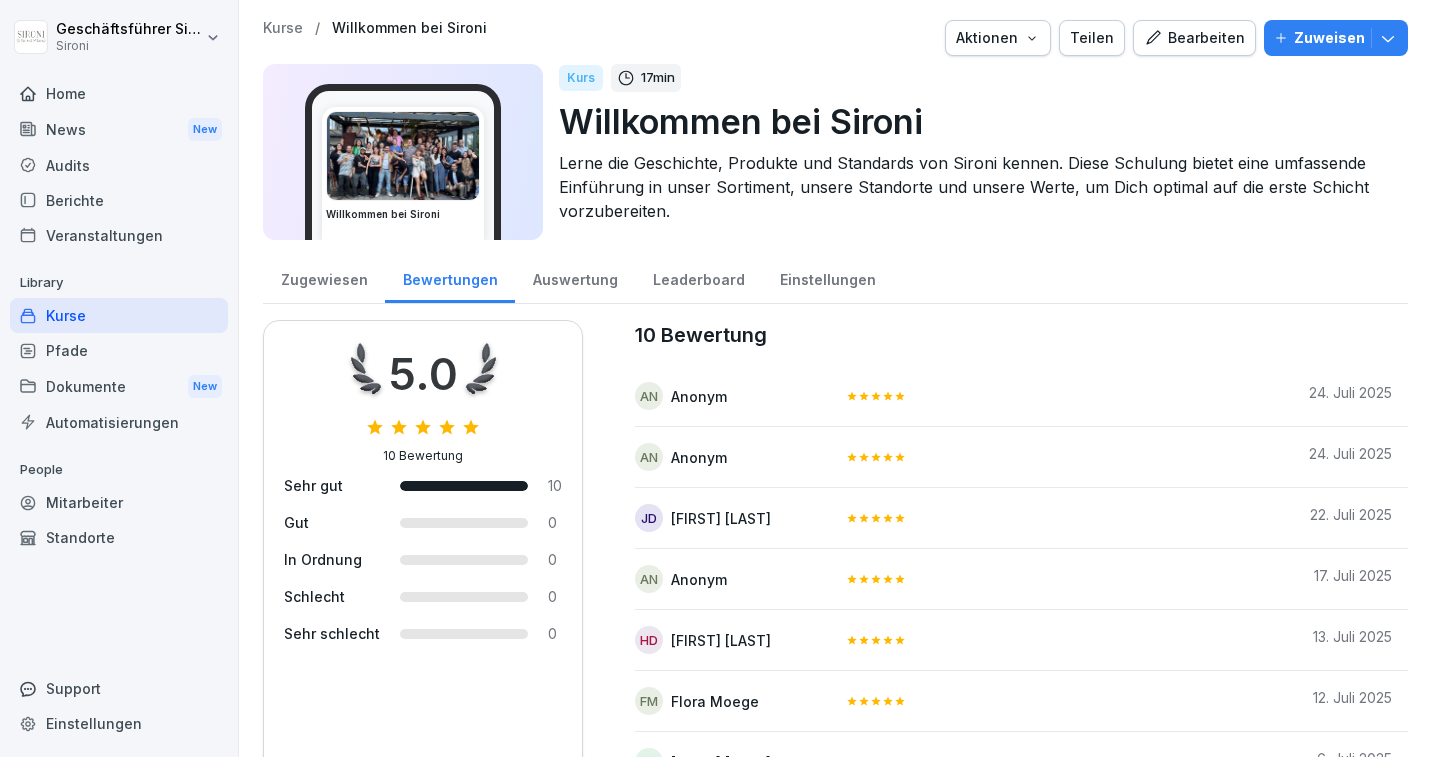 click on "Bearbeiten" at bounding box center [1194, 38] 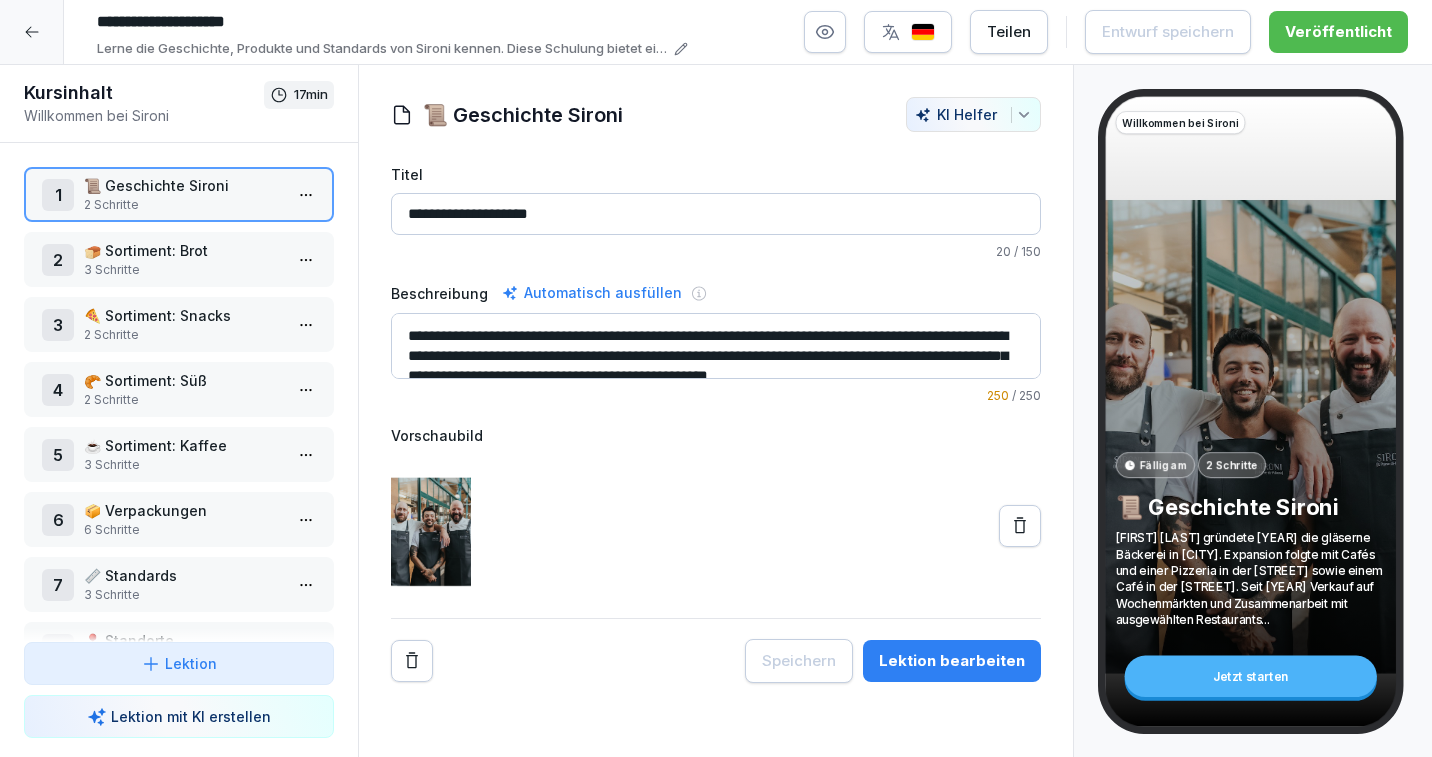 click 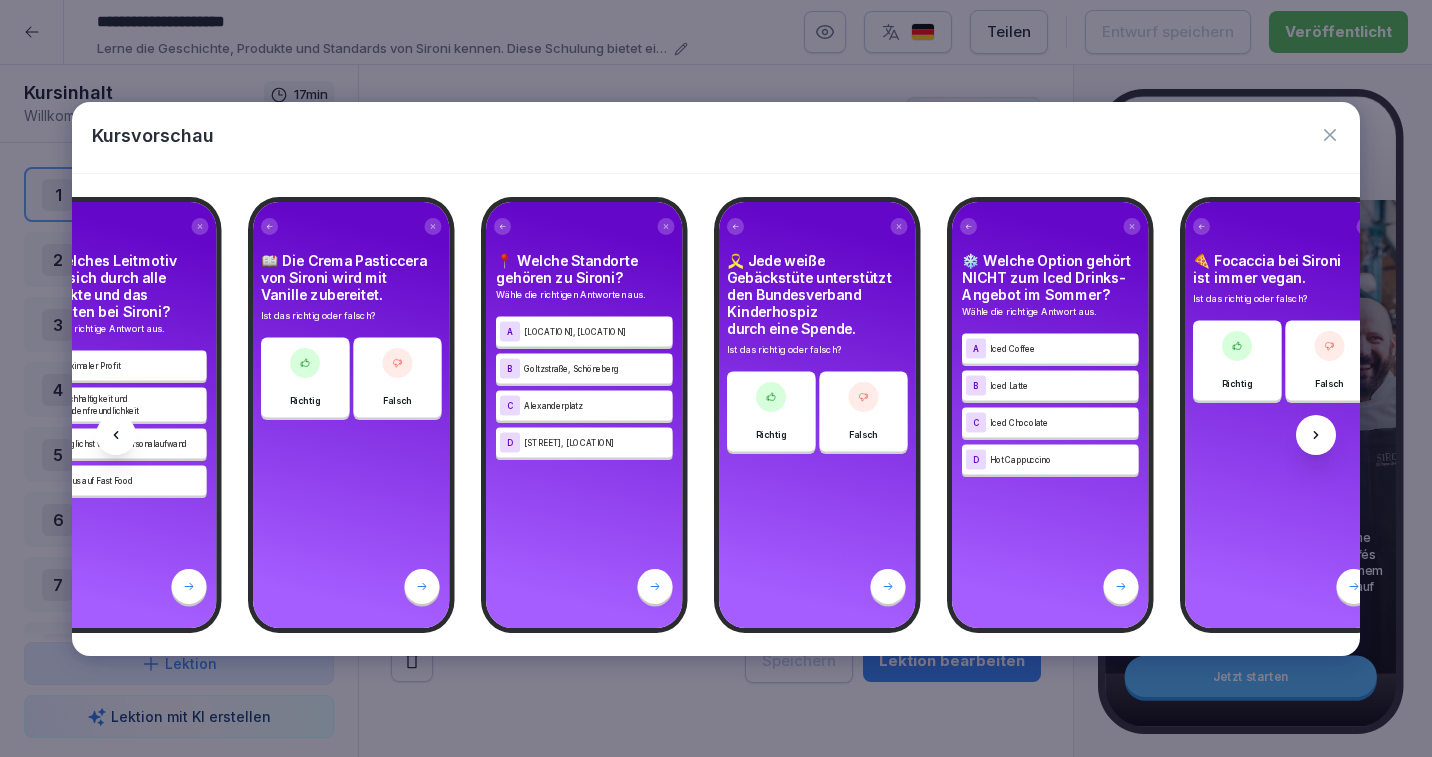 scroll, scrollTop: 0, scrollLeft: 13370, axis: horizontal 